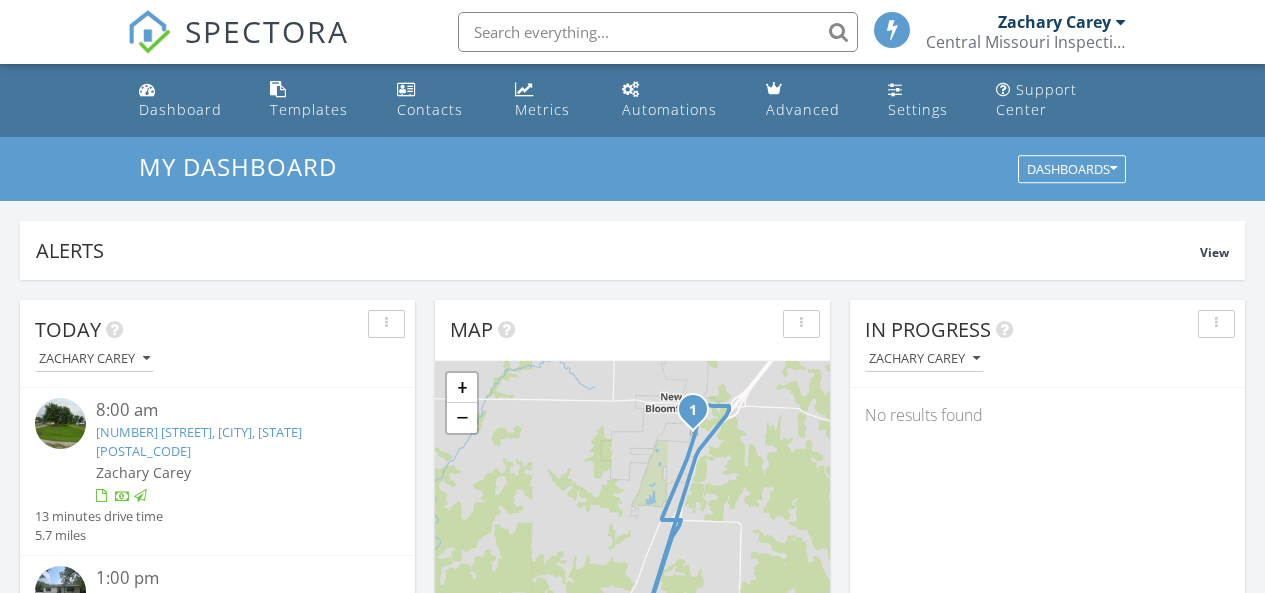 scroll, scrollTop: 0, scrollLeft: 0, axis: both 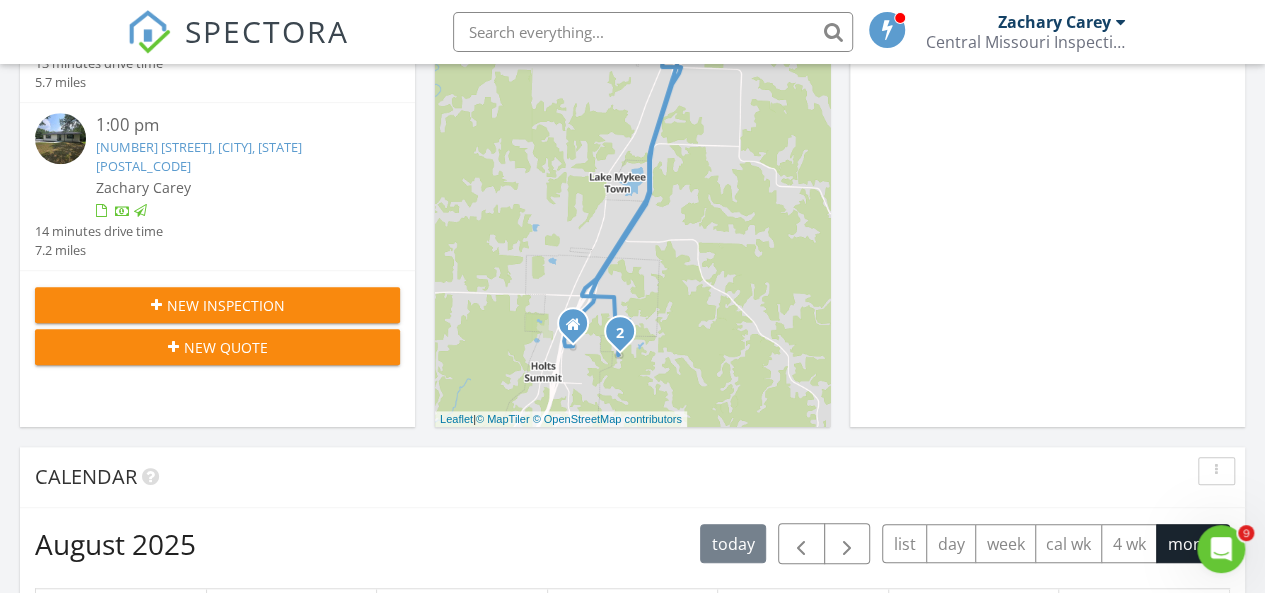 click on "[NUMBER] [STREET], [CITY], [STATE] [POSTAL_CODE]" at bounding box center (199, 156) 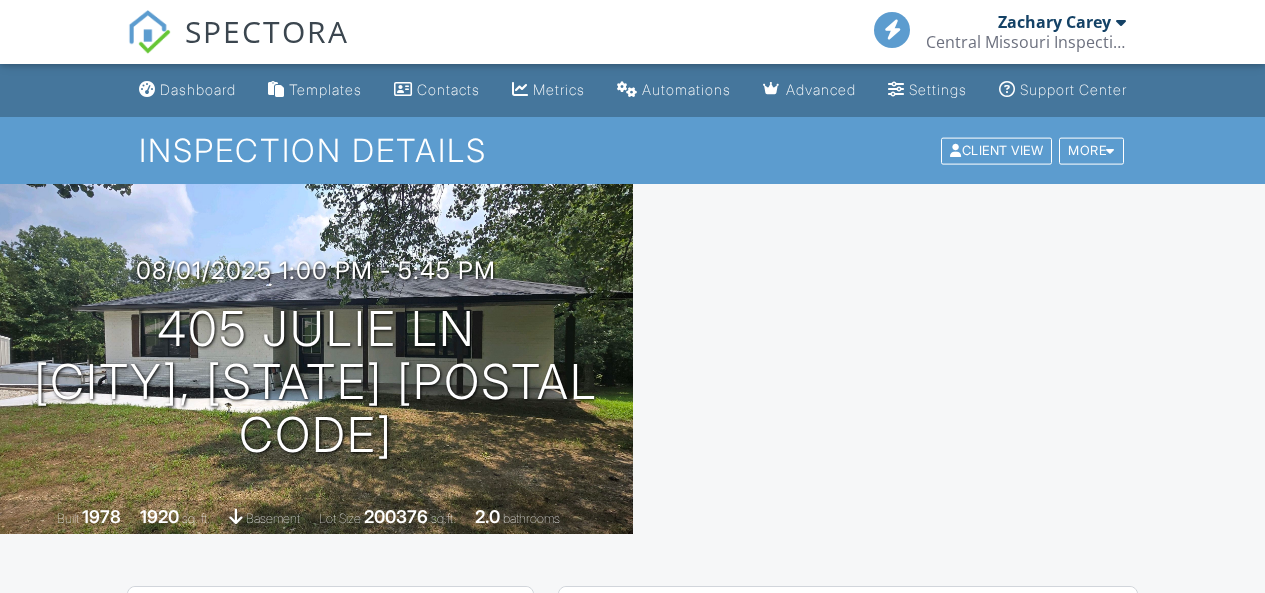 scroll, scrollTop: 0, scrollLeft: 0, axis: both 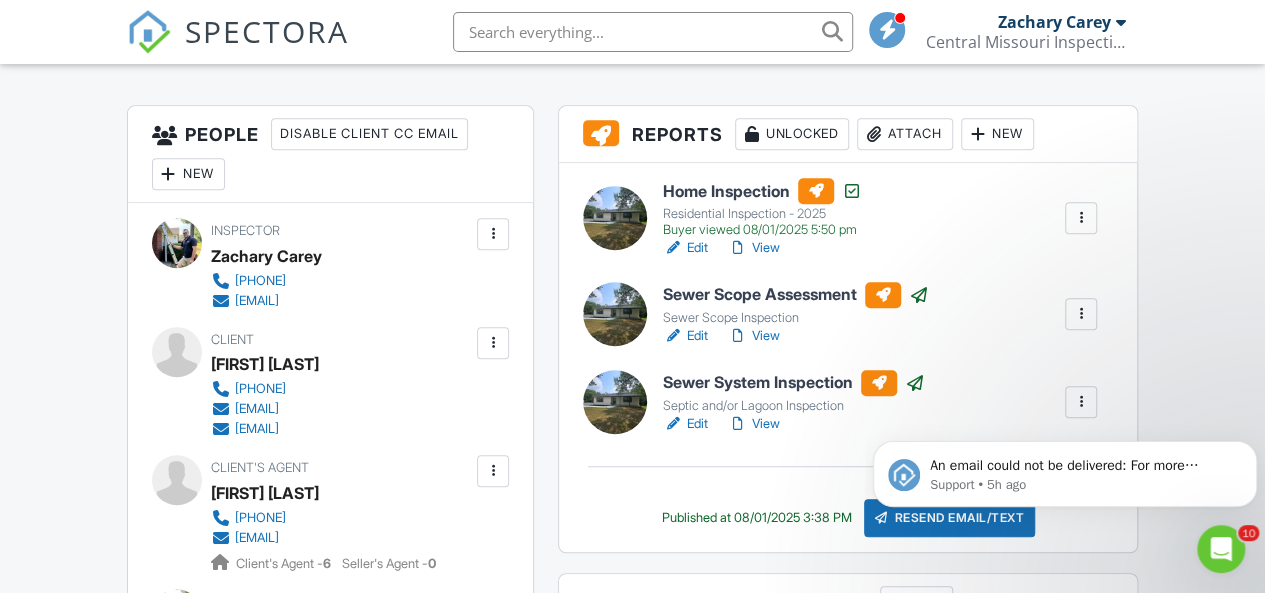 click on "Edit" at bounding box center [685, 336] 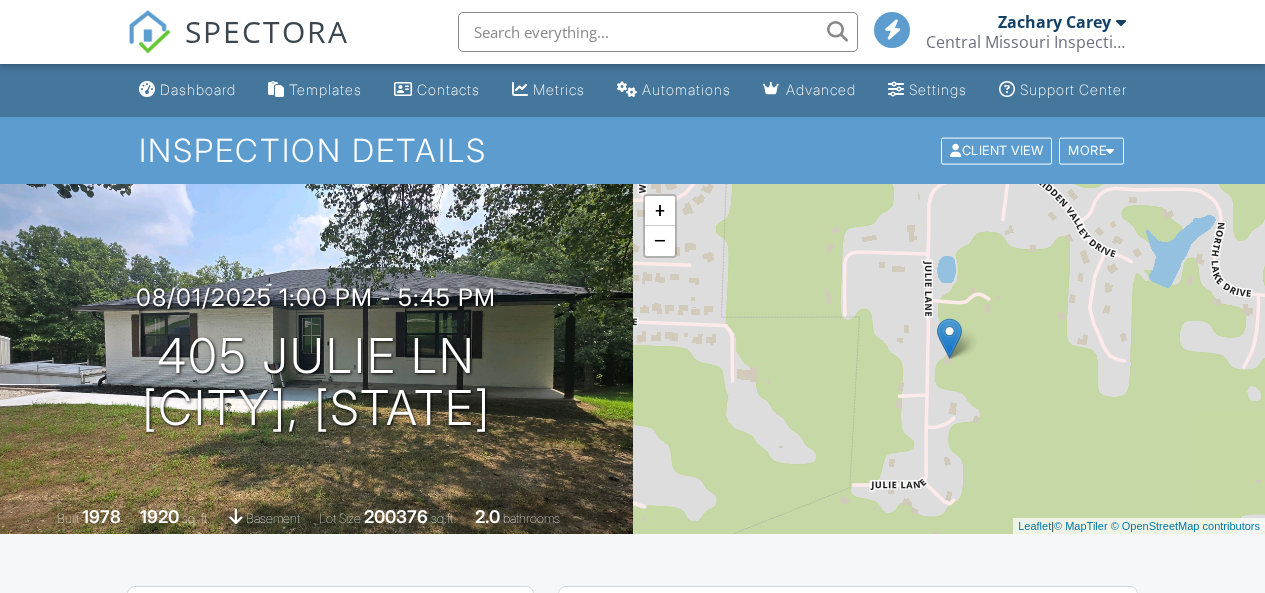 scroll, scrollTop: 390, scrollLeft: 0, axis: vertical 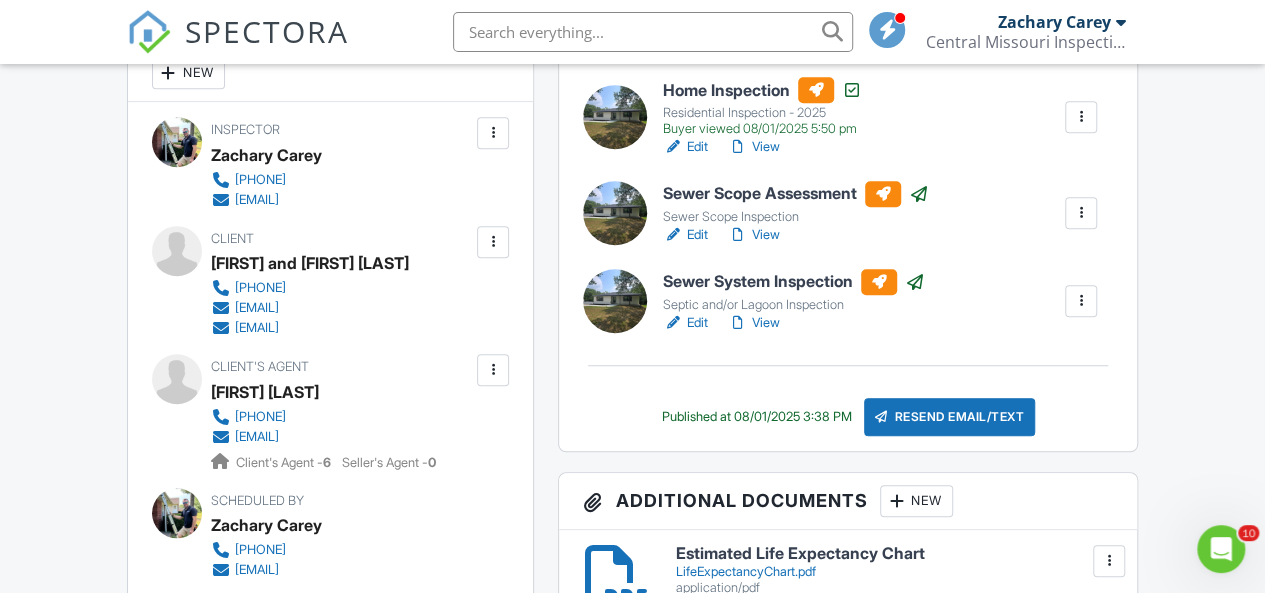 click on "Edit" at bounding box center (685, 323) 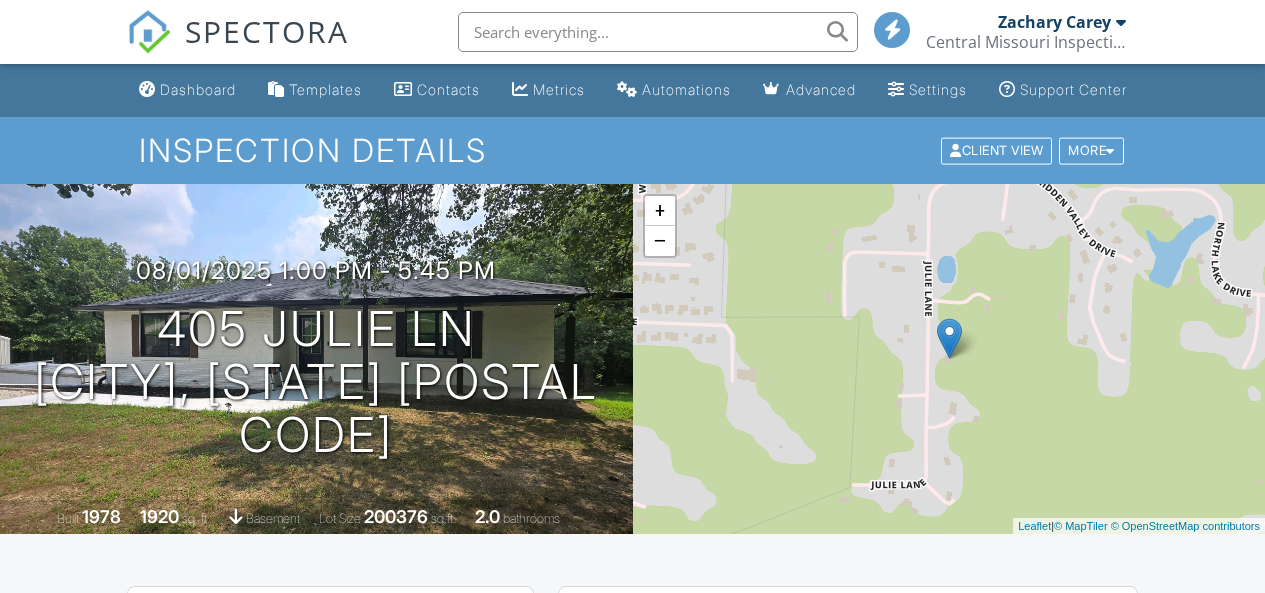 scroll, scrollTop: 0, scrollLeft: 0, axis: both 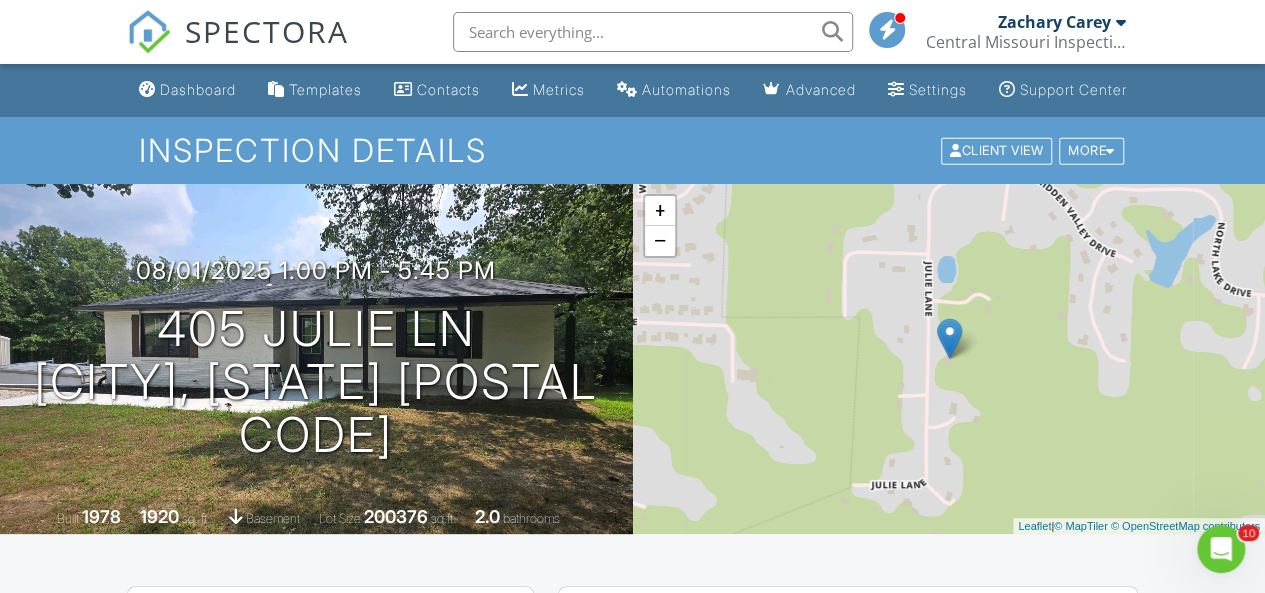 click on "+ − Leaflet  |  © MapTiler   © OpenStreetMap contributors" at bounding box center (949, 359) 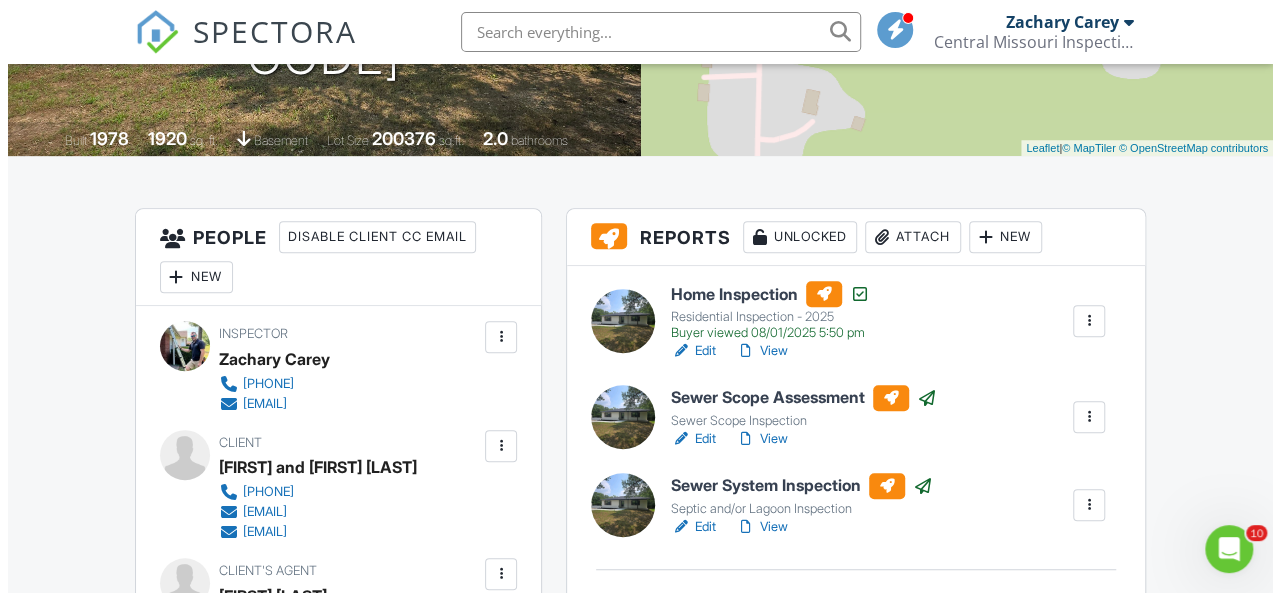 scroll, scrollTop: 324, scrollLeft: 0, axis: vertical 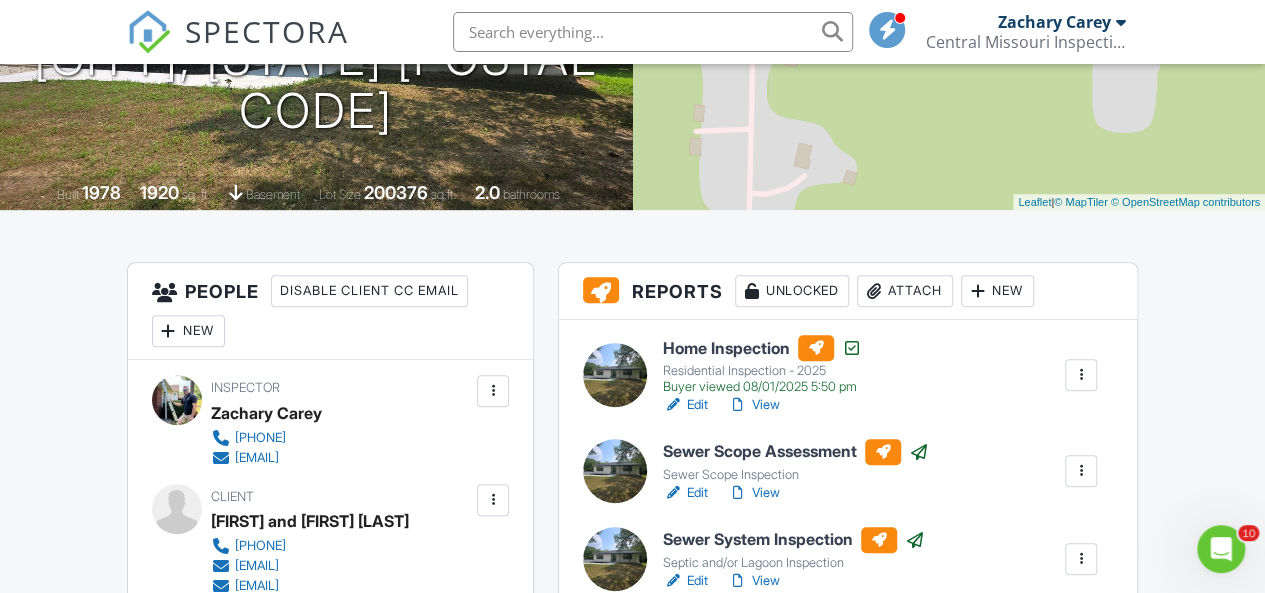 click on "Attach" at bounding box center [905, 291] 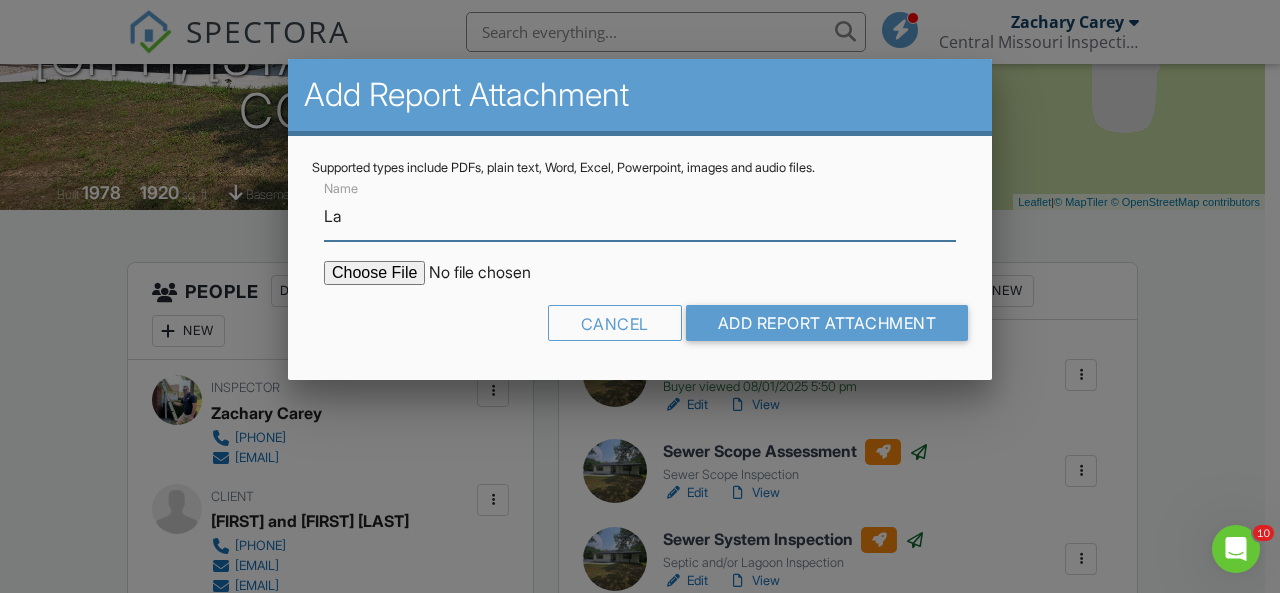 type on "Lagoon Inspection Report" 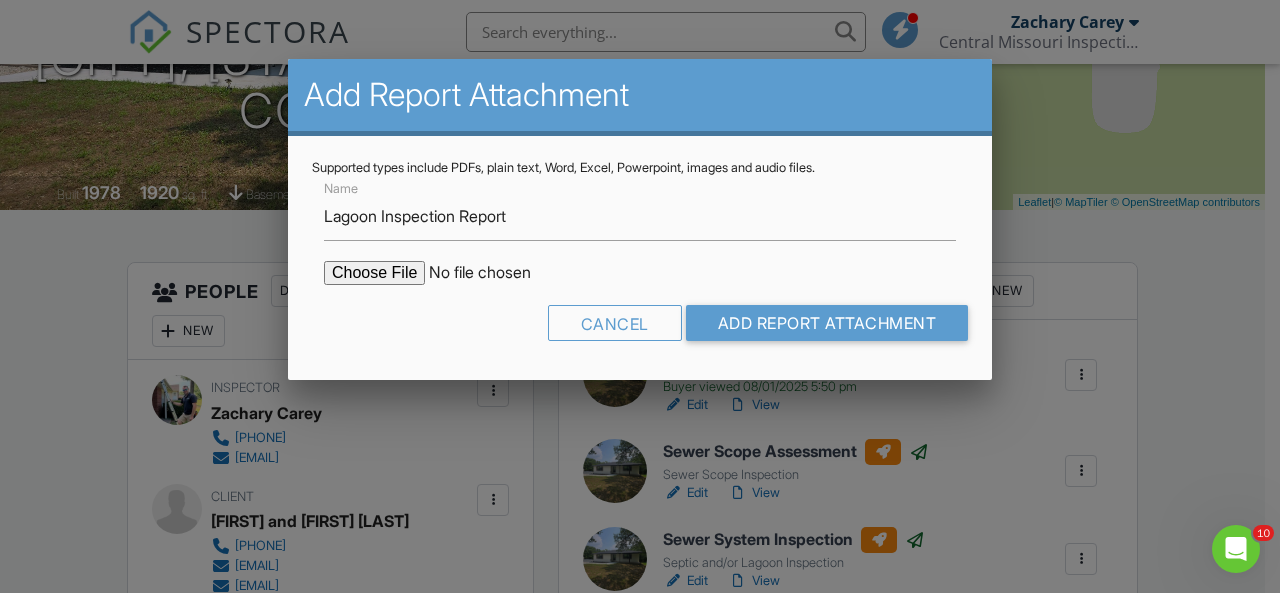 click at bounding box center (494, 273) 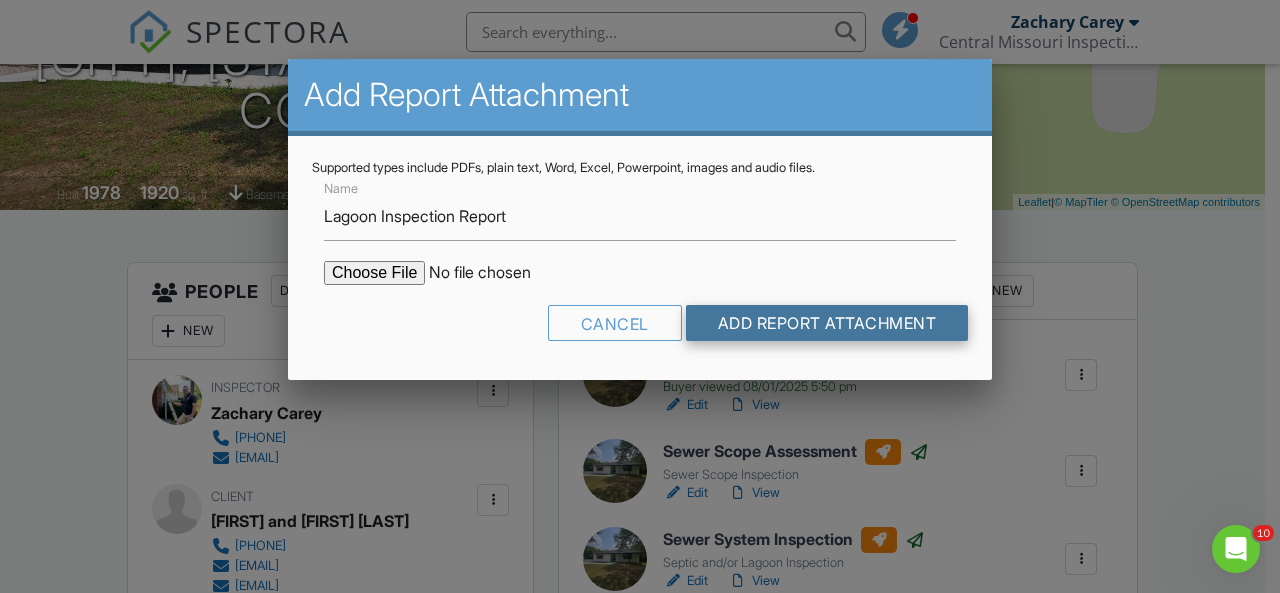 click on "Add Report Attachment" at bounding box center [827, 323] 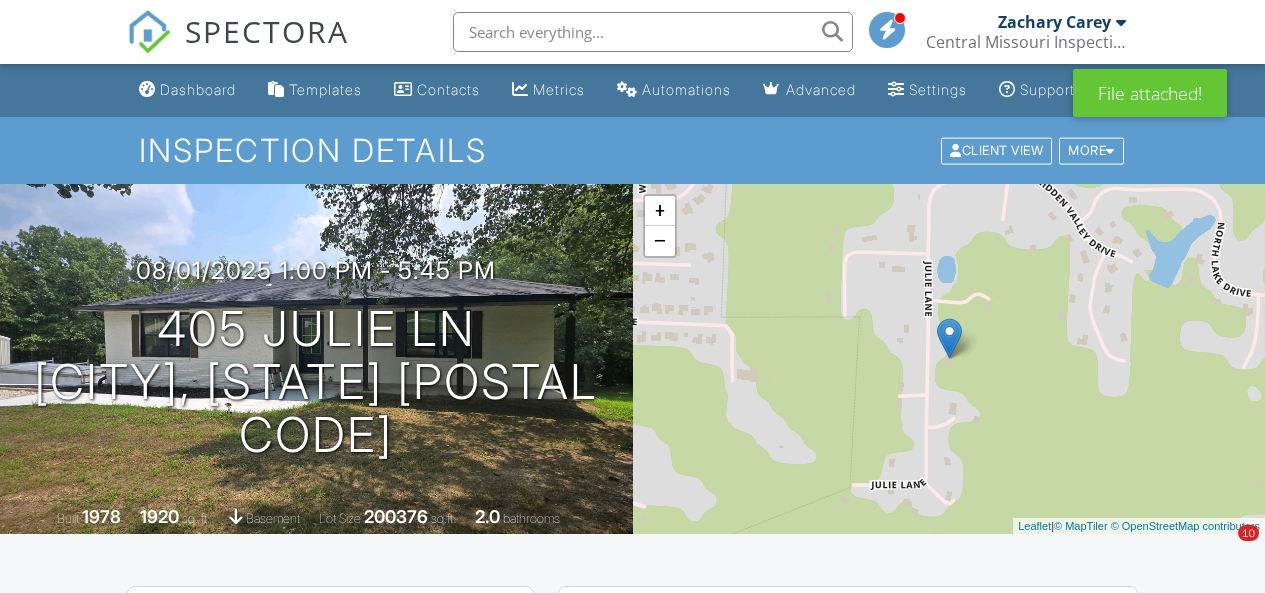 scroll, scrollTop: 0, scrollLeft: 0, axis: both 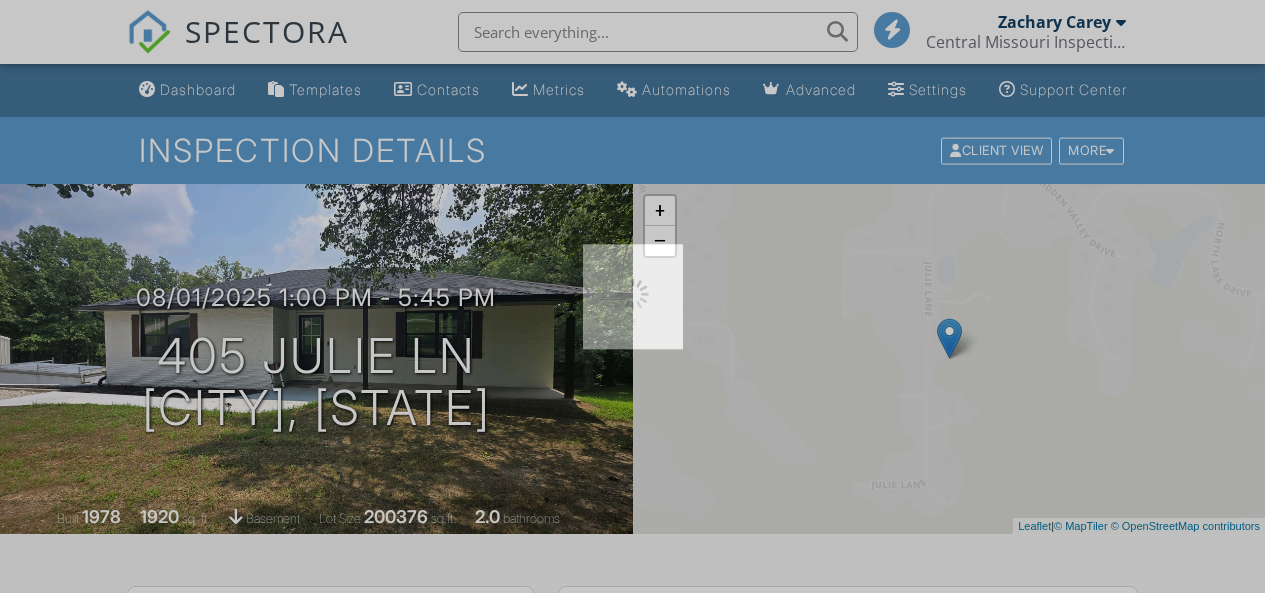 click at bounding box center (632, 296) 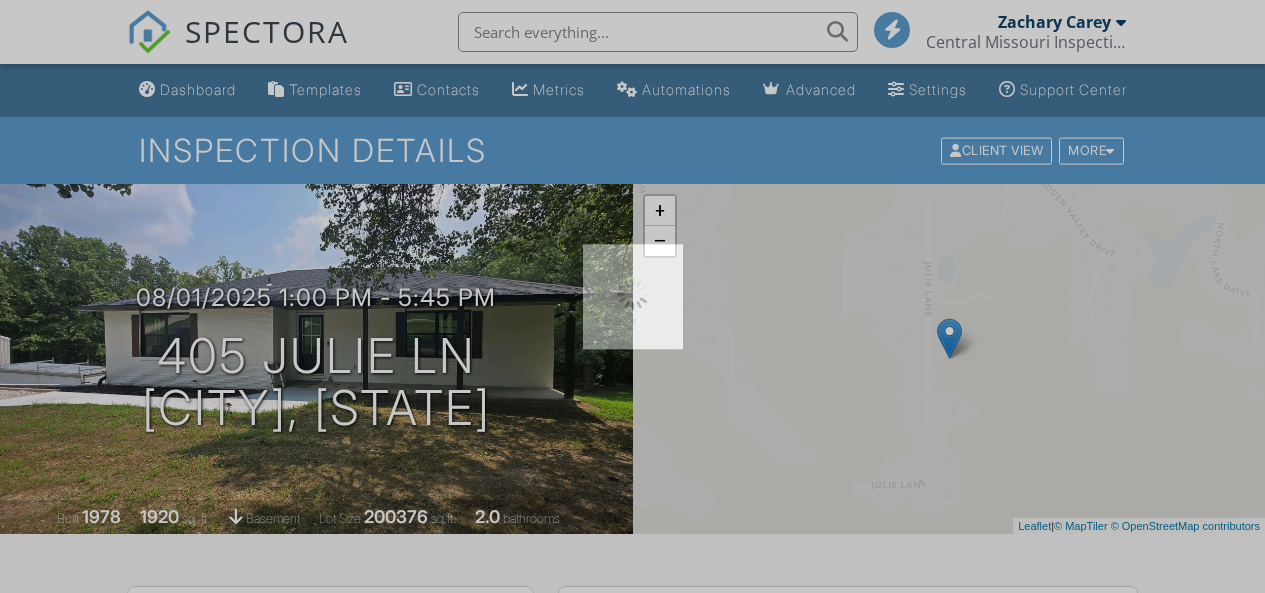 scroll, scrollTop: 0, scrollLeft: 0, axis: both 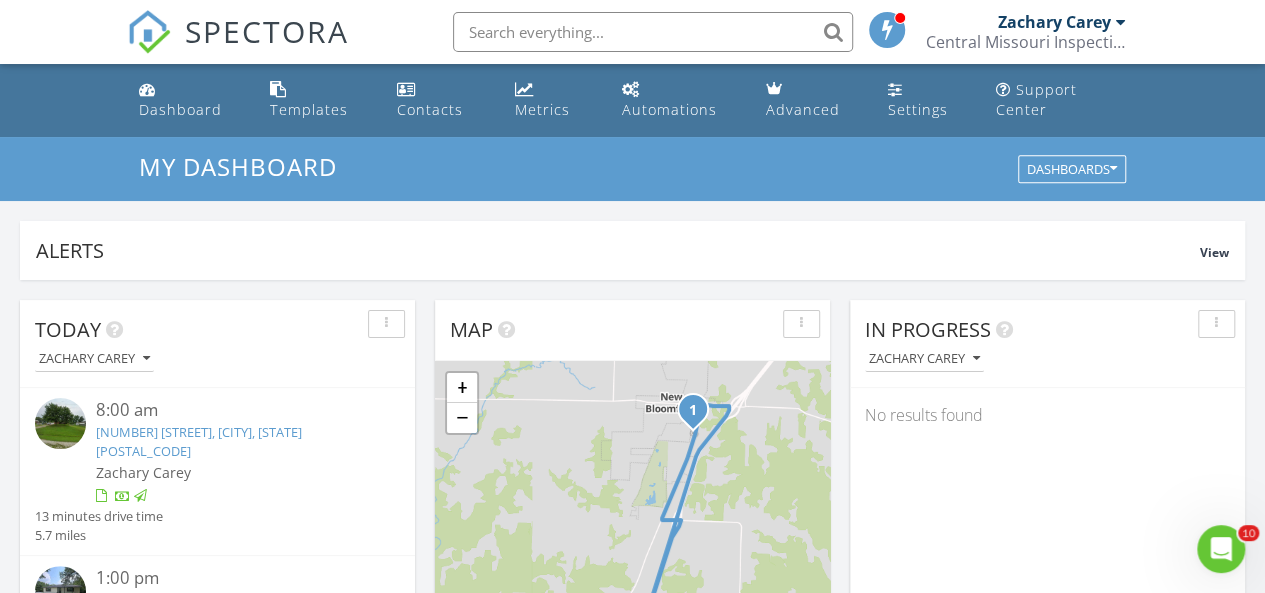 click on "335 State Rd Ae, New Bloomfield, MO 65063" at bounding box center [199, 441] 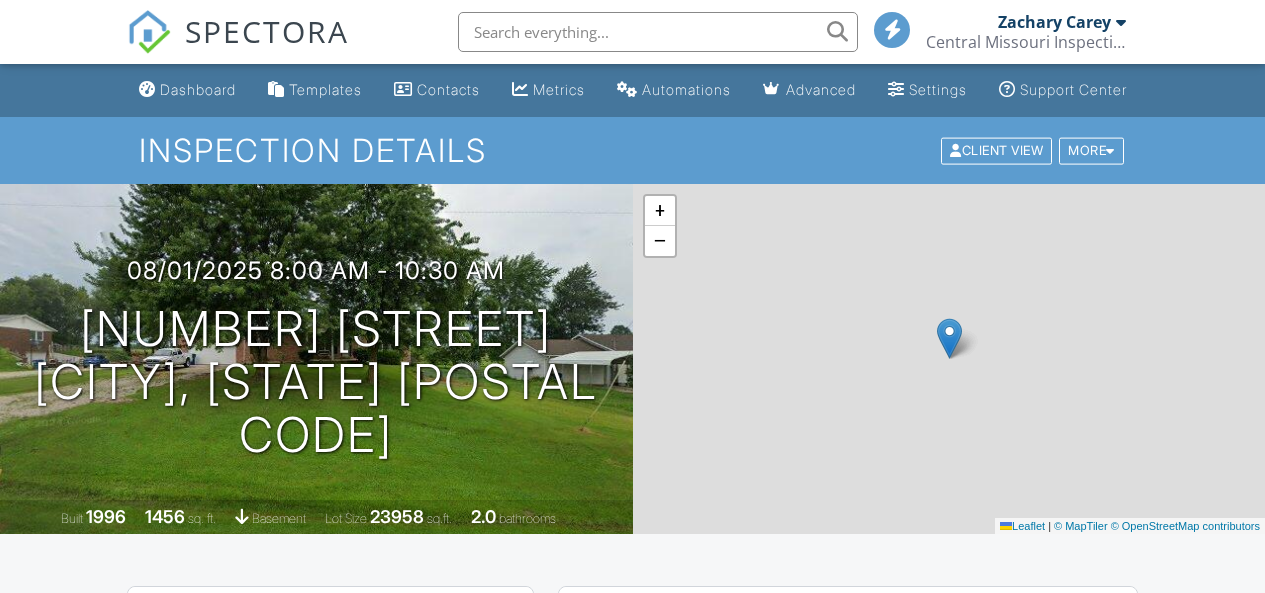 scroll, scrollTop: 205, scrollLeft: 0, axis: vertical 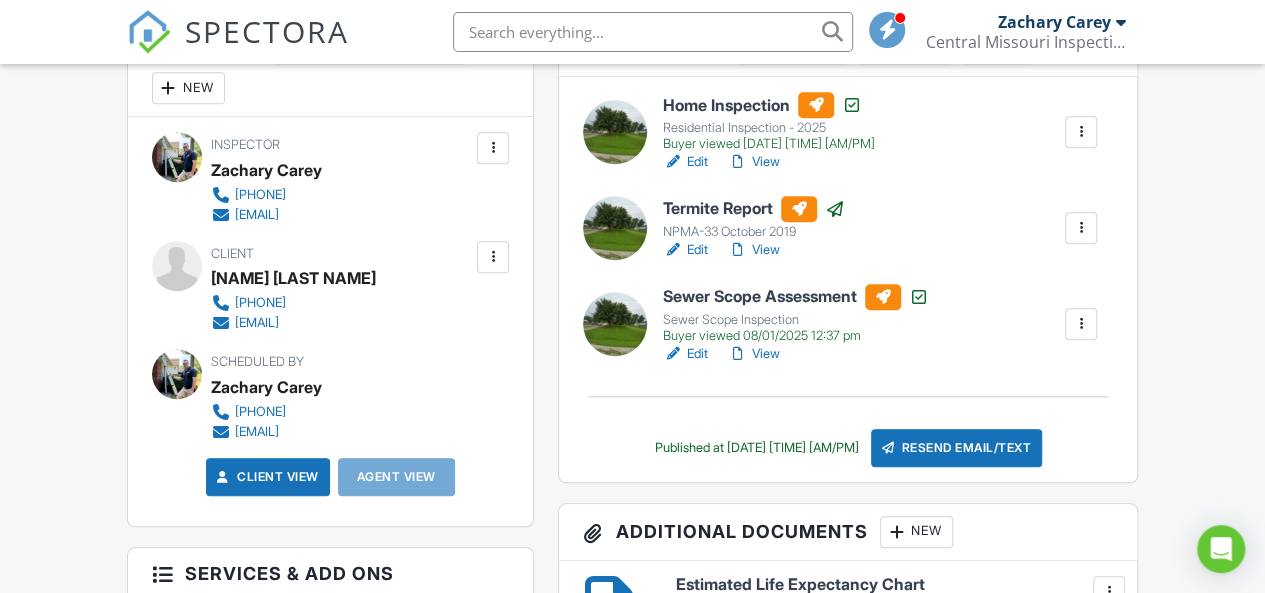 click on "Edit" at bounding box center (685, 354) 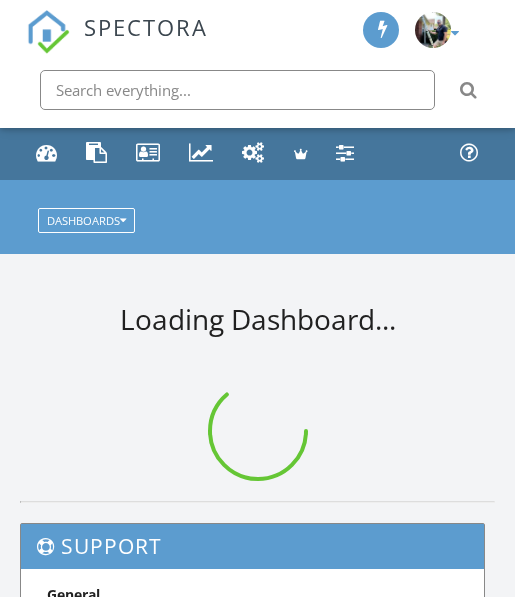 scroll, scrollTop: 0, scrollLeft: 0, axis: both 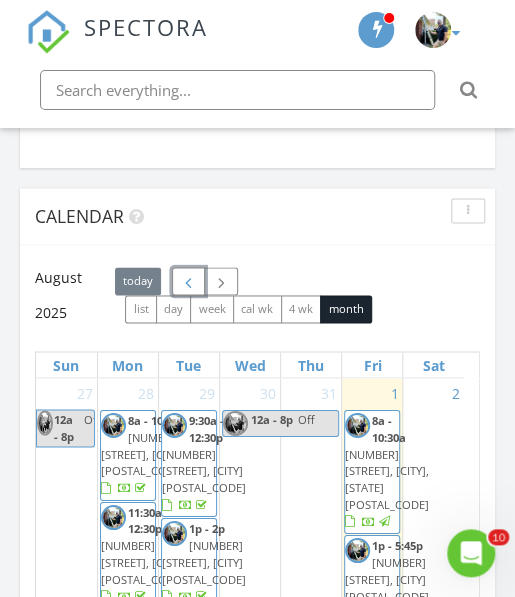 click at bounding box center (188, 281) 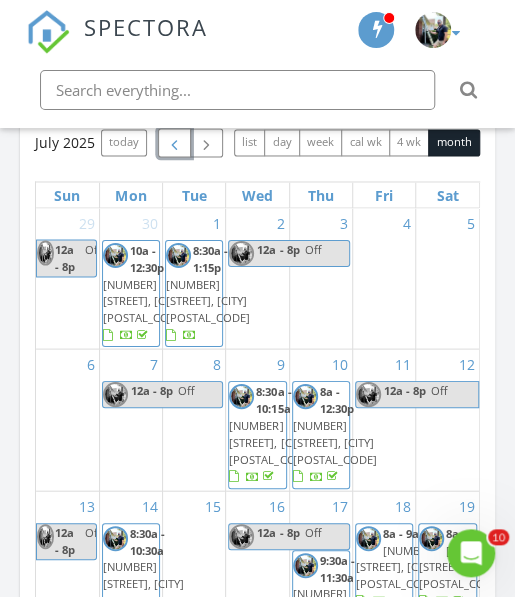 scroll, scrollTop: 2132, scrollLeft: 0, axis: vertical 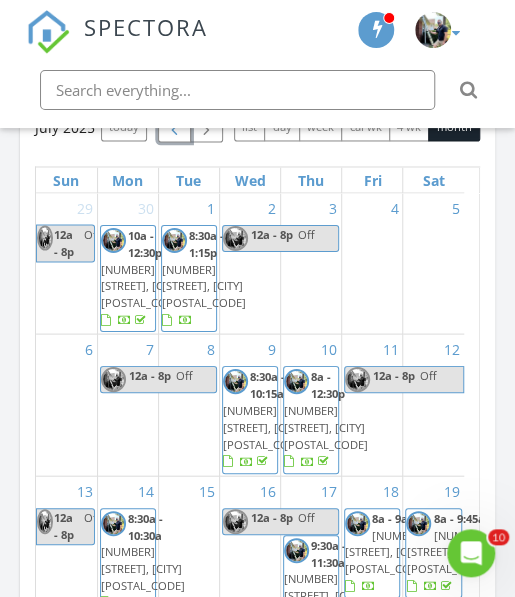 click on "8:30a - 1:15p" at bounding box center (206, 243) 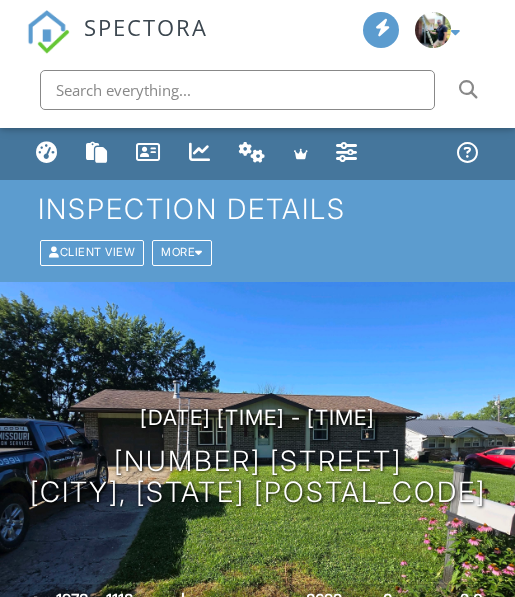 scroll, scrollTop: 0, scrollLeft: 0, axis: both 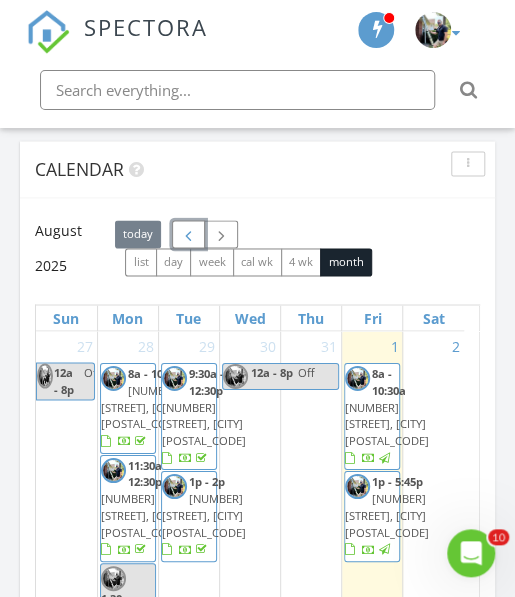 click at bounding box center (188, 234) 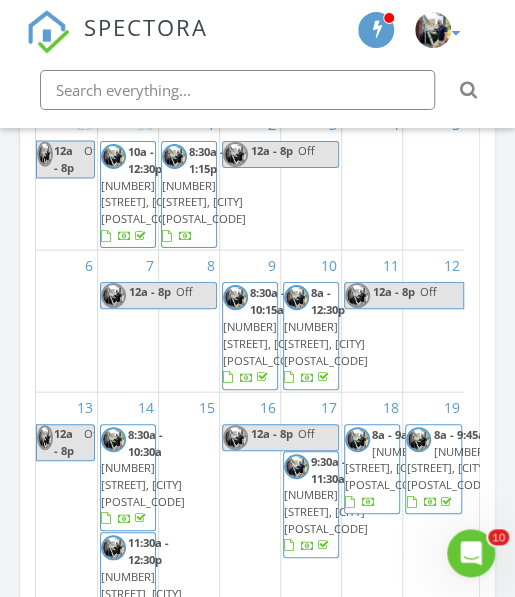 scroll, scrollTop: 2282, scrollLeft: 0, axis: vertical 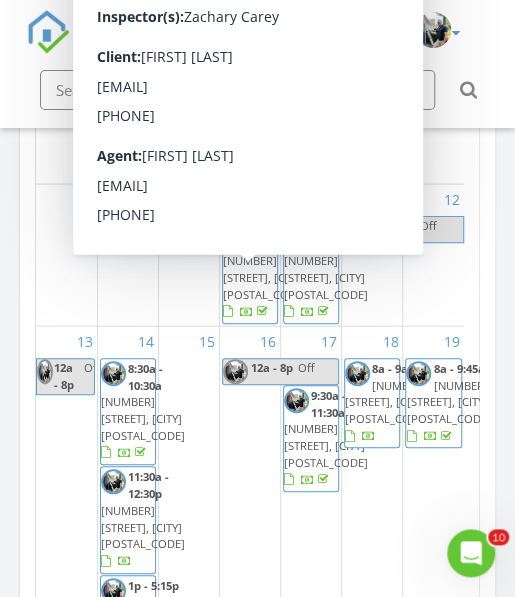 click on "311 Riverview Dr, Jefferson City 65101" at bounding box center (265, 276) 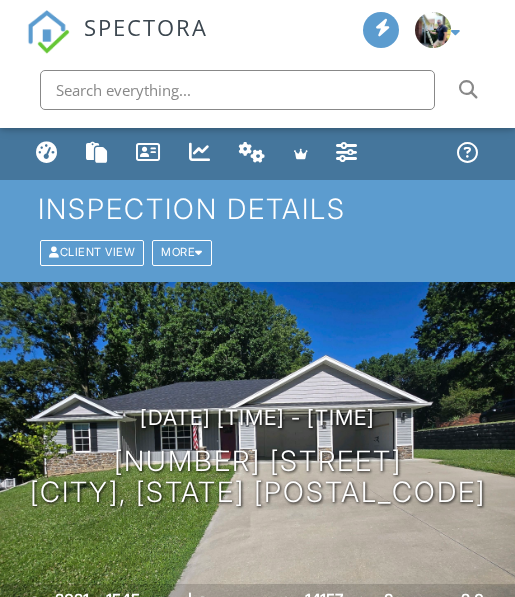 scroll, scrollTop: 0, scrollLeft: 0, axis: both 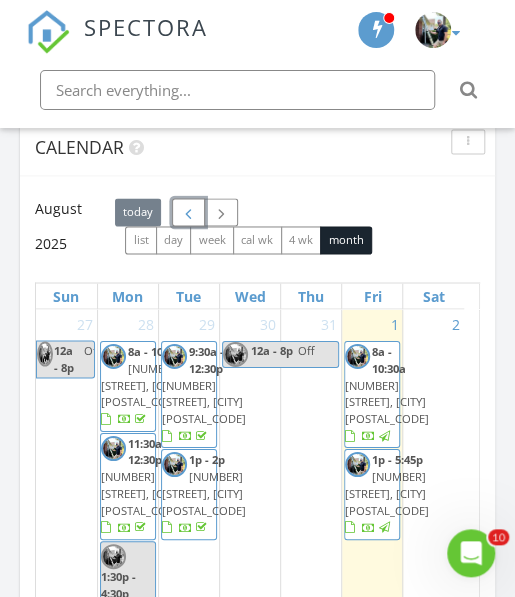 click at bounding box center (188, 212) 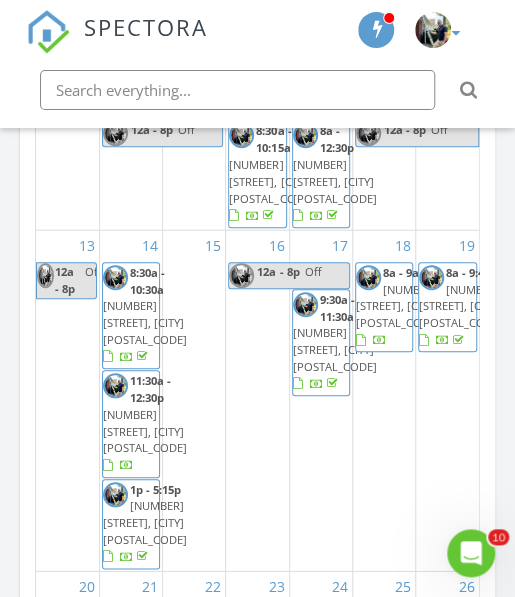 scroll, scrollTop: 2362, scrollLeft: 0, axis: vertical 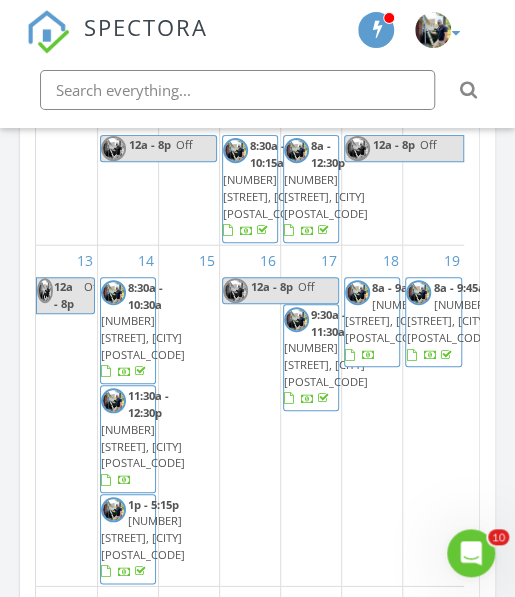 click on "8a - 12:30p
1744 Engelwood Dr, Jefferson City 65101" at bounding box center (326, 188) 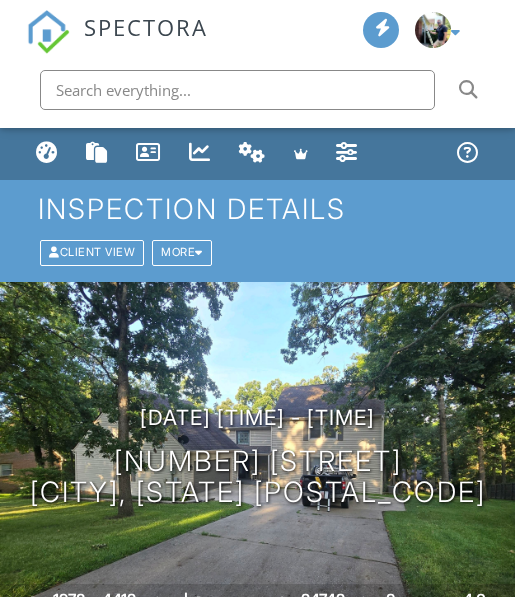scroll, scrollTop: 0, scrollLeft: 0, axis: both 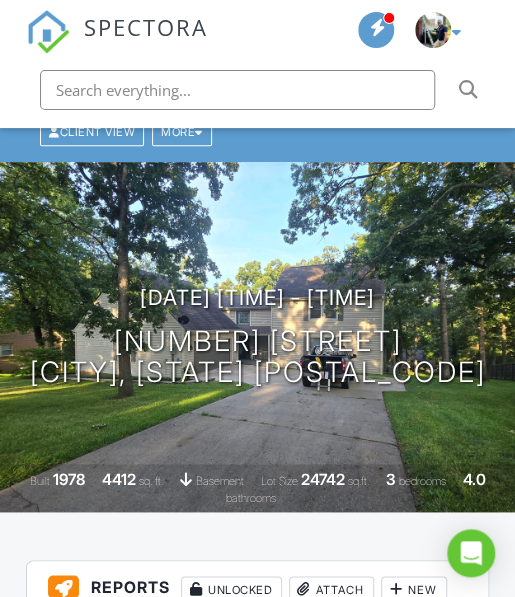 drag, startPoint x: 520, startPoint y: 52, endPoint x: 520, endPoint y: 63, distance: 11 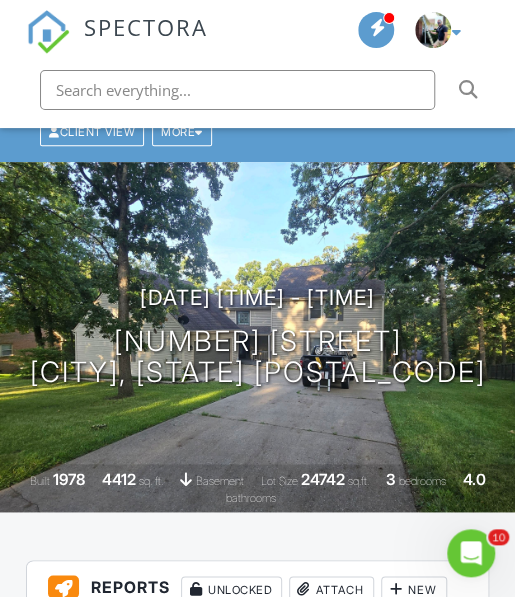 scroll, scrollTop: 0, scrollLeft: 0, axis: both 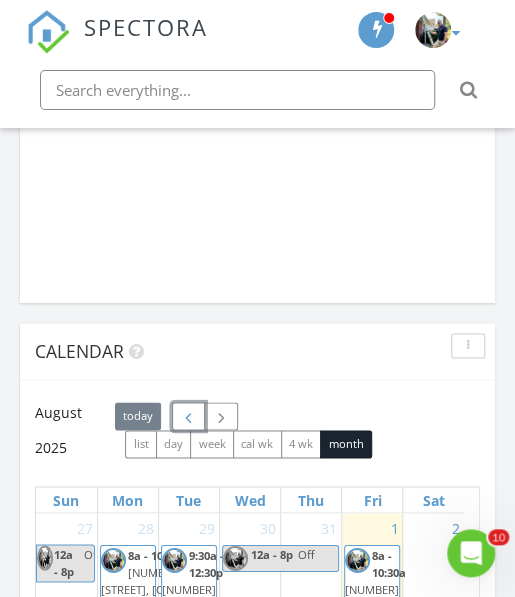 click at bounding box center (188, 416) 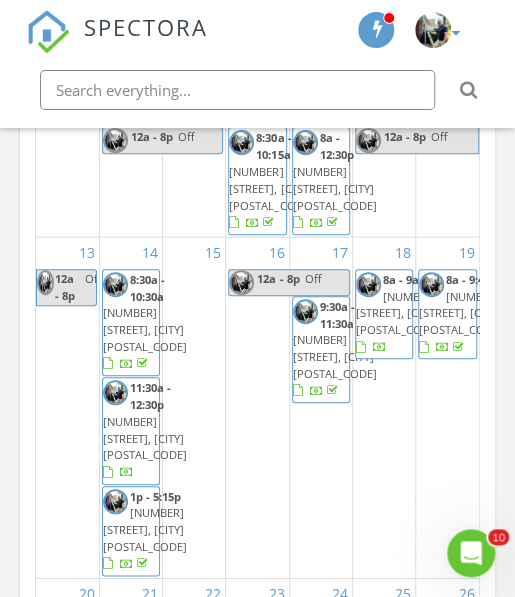scroll, scrollTop: 2355, scrollLeft: 0, axis: vertical 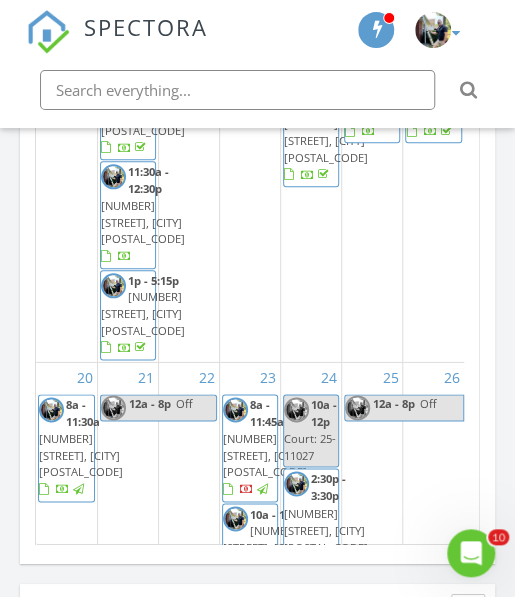 click on "5515 New Frontier Dr, Jefferson City 65109" at bounding box center [143, 113] 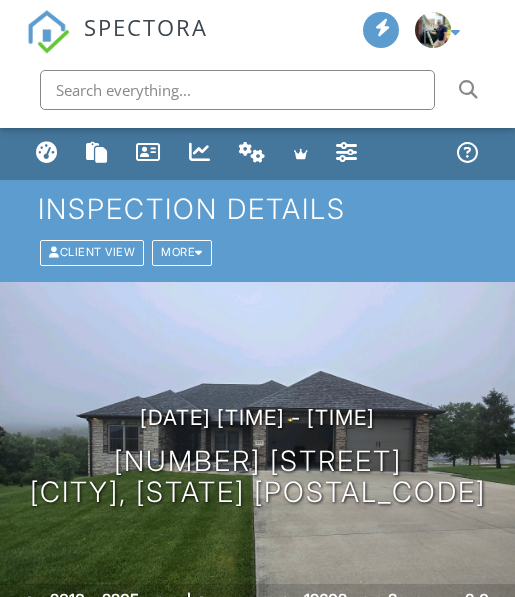 scroll, scrollTop: 0, scrollLeft: 0, axis: both 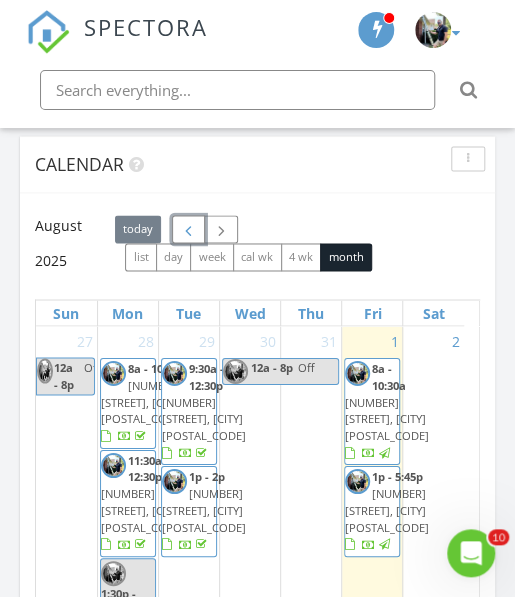 click at bounding box center [188, 229] 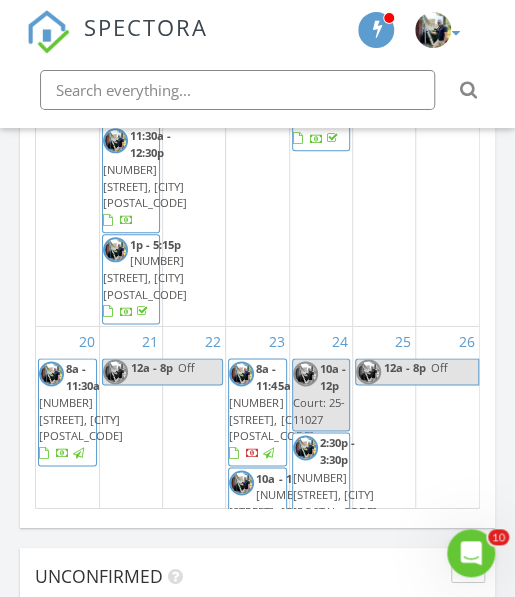 scroll, scrollTop: 2681, scrollLeft: 0, axis: vertical 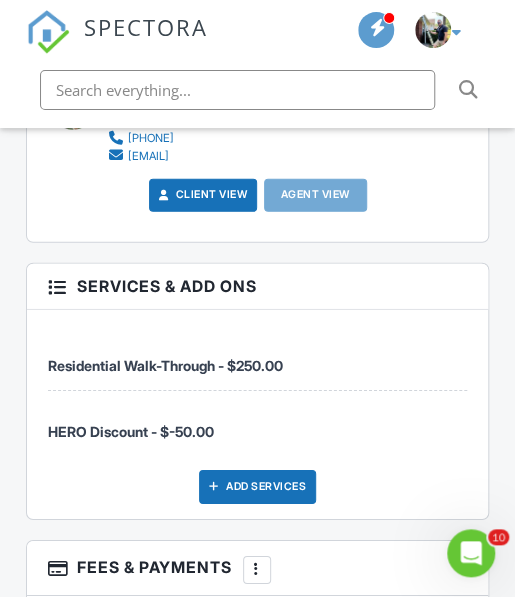 drag, startPoint x: 521, startPoint y: 73, endPoint x: 477, endPoint y: 393, distance: 323.01083 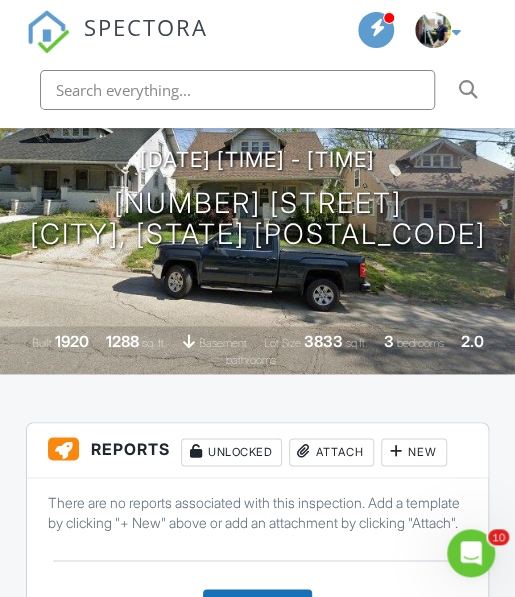 scroll, scrollTop: 200, scrollLeft: 0, axis: vertical 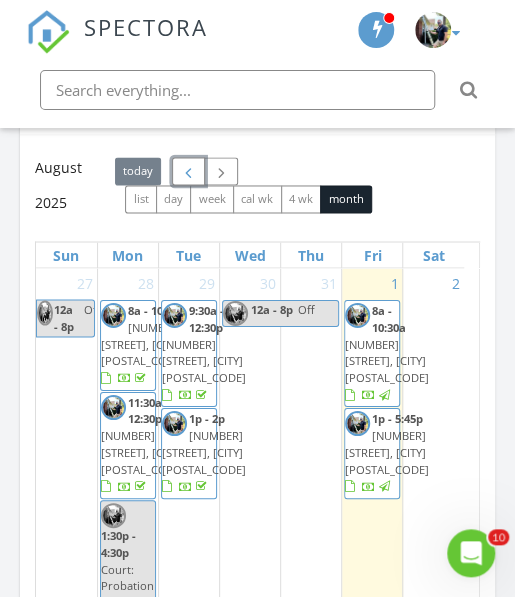 click at bounding box center [188, 171] 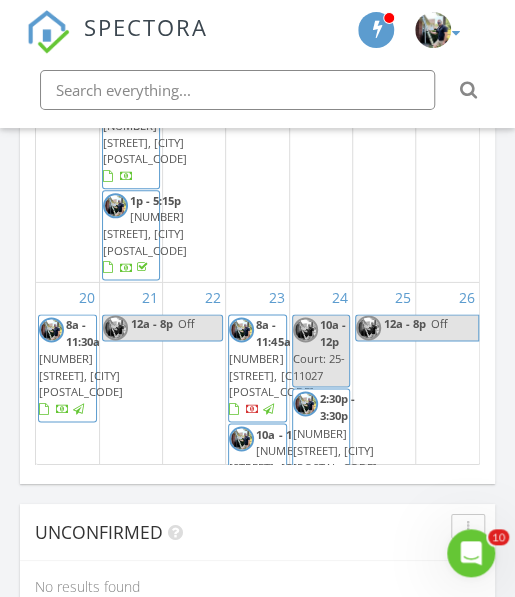 scroll, scrollTop: 2674, scrollLeft: 0, axis: vertical 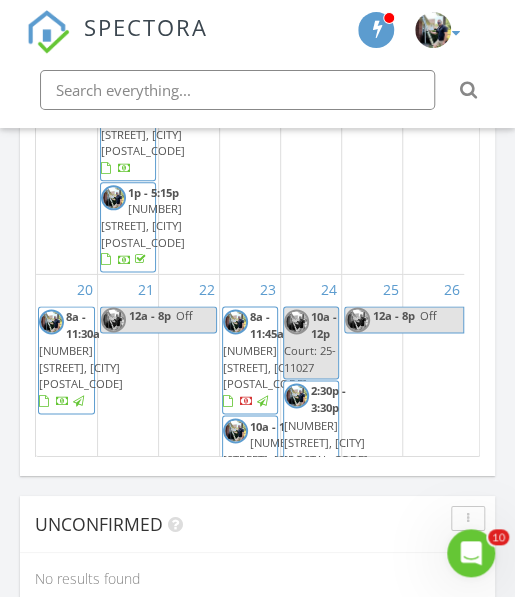 click on "1p - 5:15p" at bounding box center [153, 192] 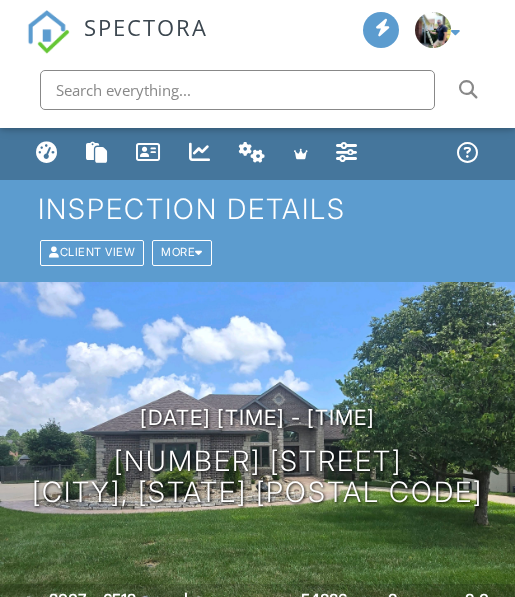 scroll, scrollTop: 0, scrollLeft: 0, axis: both 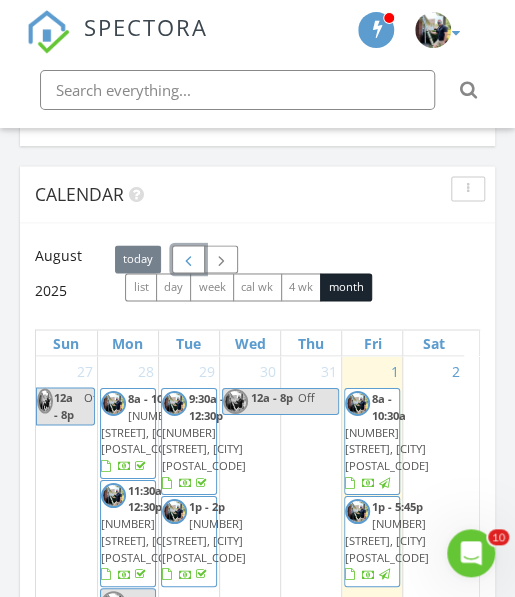 click at bounding box center (188, 259) 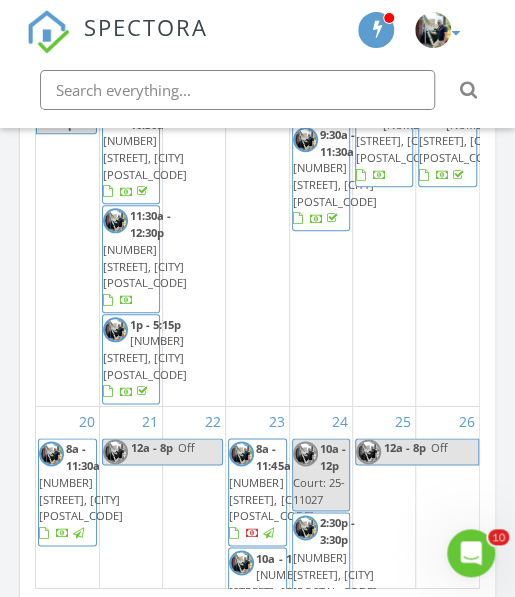 scroll, scrollTop: 2528, scrollLeft: 0, axis: vertical 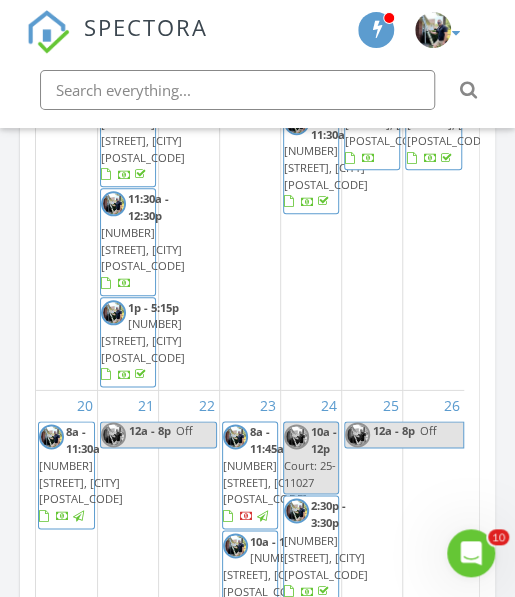 click on "9:30a - 11:30a
744 Brentwood Ln, Holts Summit 65043" at bounding box center [326, 161] 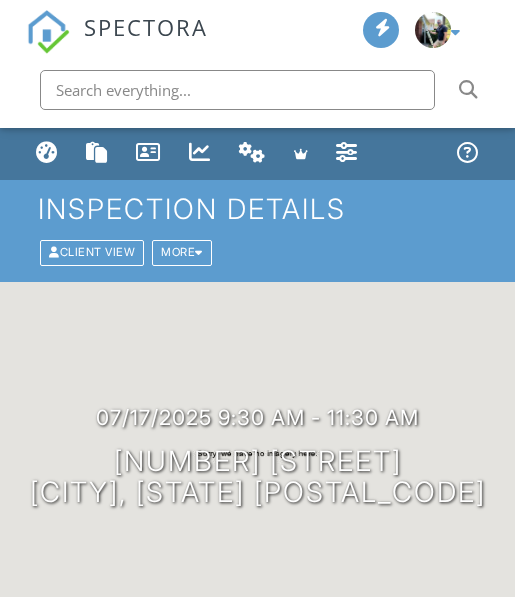 scroll, scrollTop: 0, scrollLeft: 0, axis: both 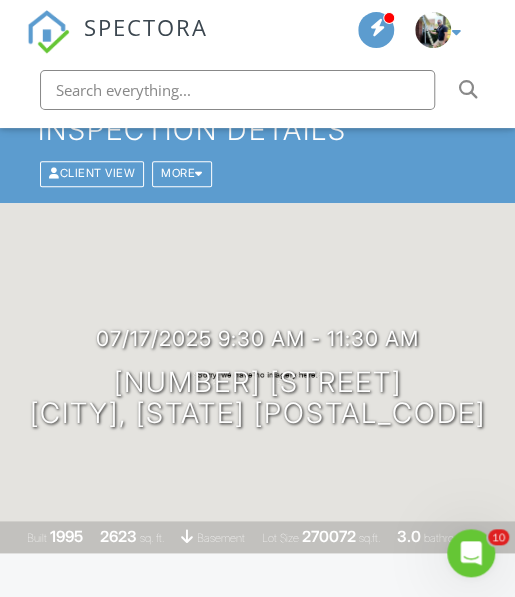 drag, startPoint x: 522, startPoint y: 67, endPoint x: 537, endPoint y: 75, distance: 17 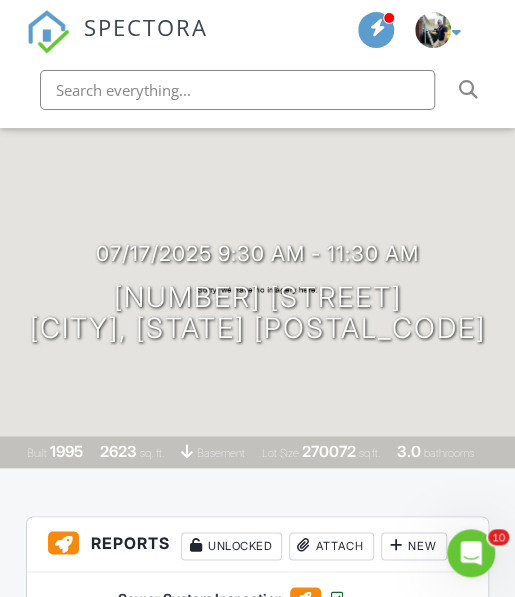 scroll, scrollTop: 184, scrollLeft: 0, axis: vertical 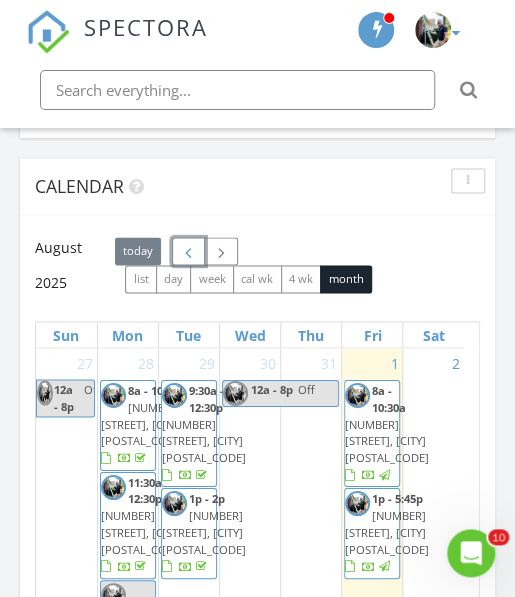 click at bounding box center [188, 251] 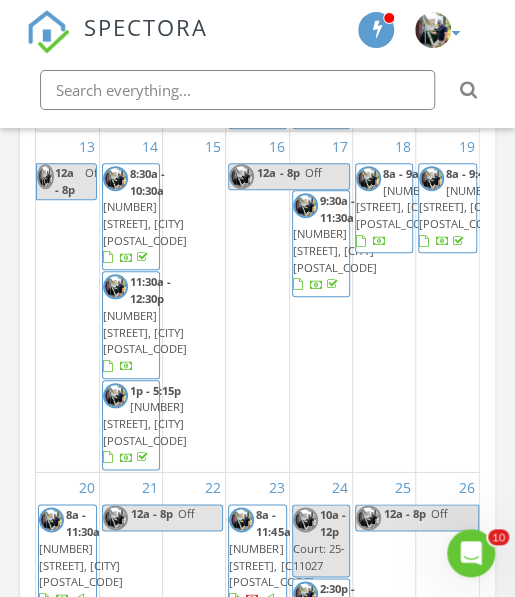 scroll, scrollTop: 2506, scrollLeft: 0, axis: vertical 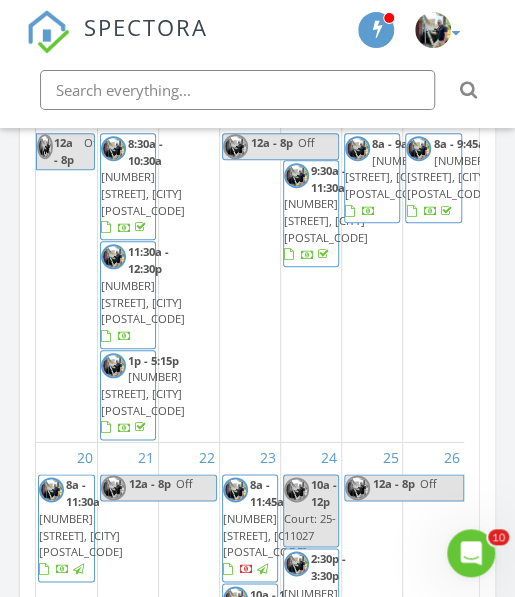click on "225 Glenwood Dr, New Bloomfield 65063" at bounding box center [387, 177] 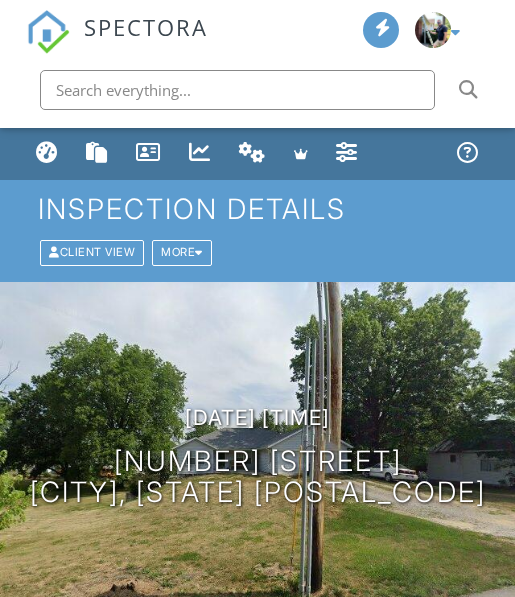 scroll, scrollTop: 0, scrollLeft: 0, axis: both 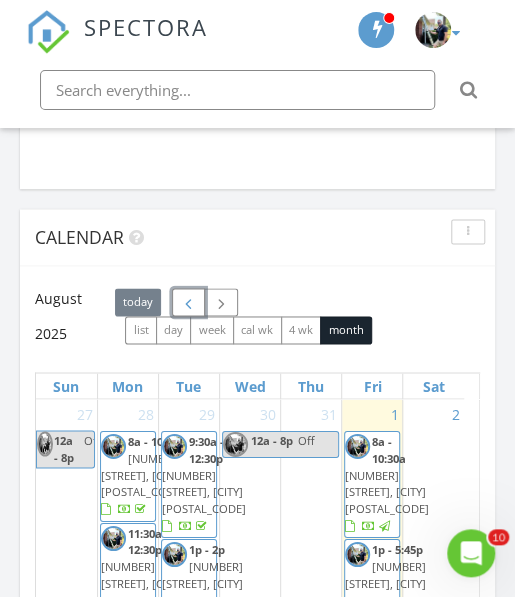 click at bounding box center (188, 302) 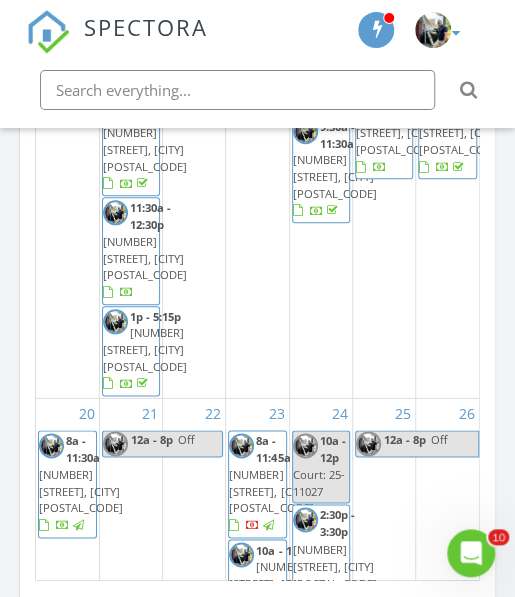 scroll, scrollTop: 2557, scrollLeft: 0, axis: vertical 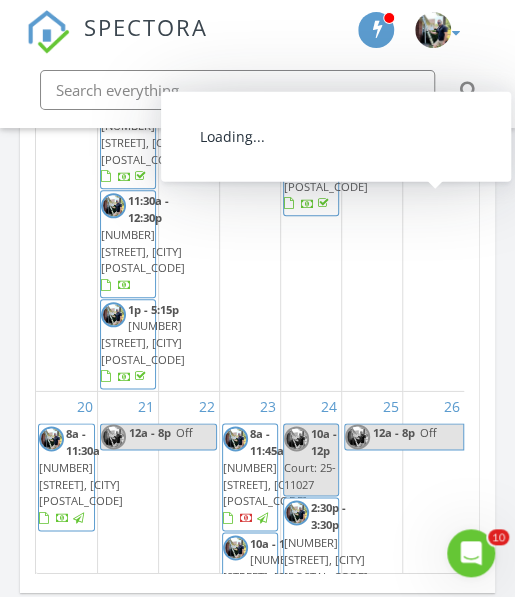 click on "[NUMBER] [STREET], [CITY] [POSTAL_CODE]" at bounding box center (448, 126) 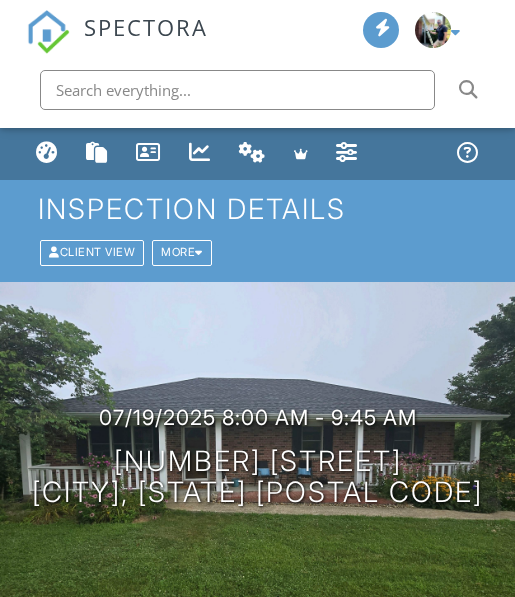 scroll, scrollTop: 0, scrollLeft: 0, axis: both 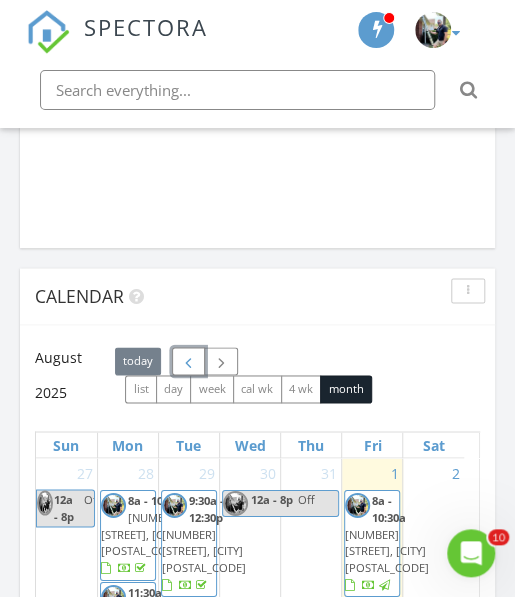 click at bounding box center (188, 361) 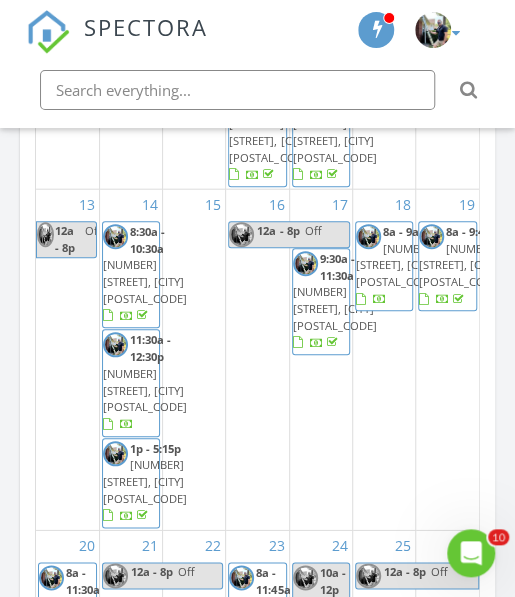 scroll, scrollTop: 2432, scrollLeft: 0, axis: vertical 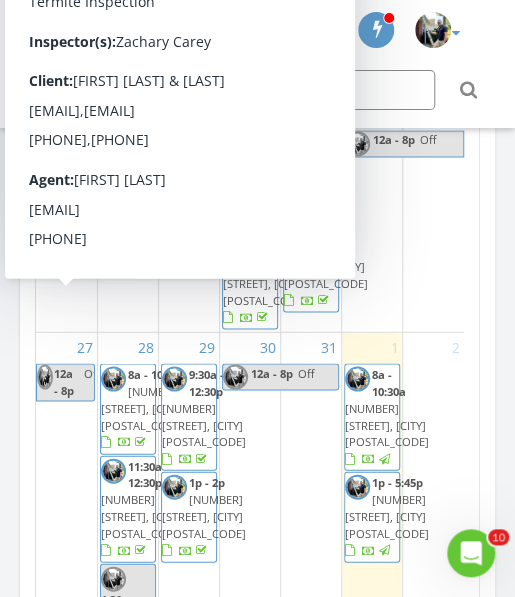 click on "[NUMBER] [STREET], [CITY] [POSTAL_CODE]" at bounding box center (81, 192) 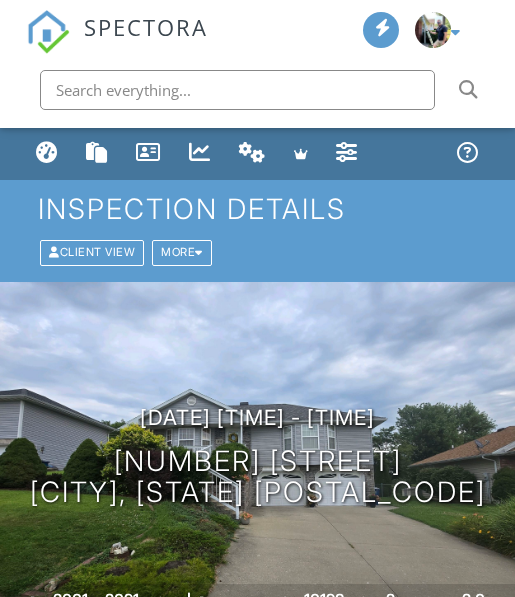 scroll, scrollTop: 0, scrollLeft: 0, axis: both 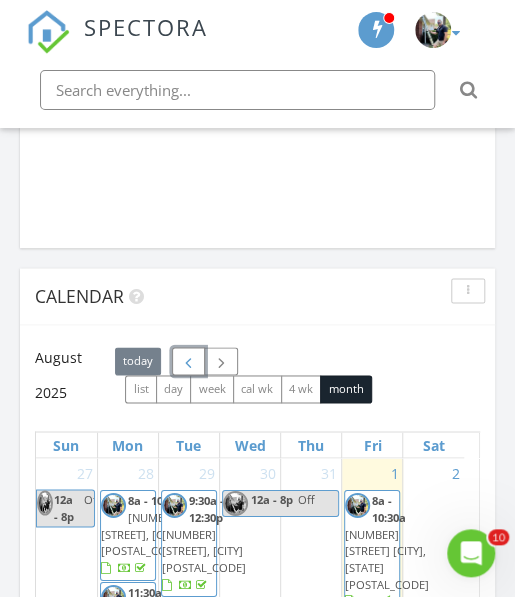 click at bounding box center (188, 361) 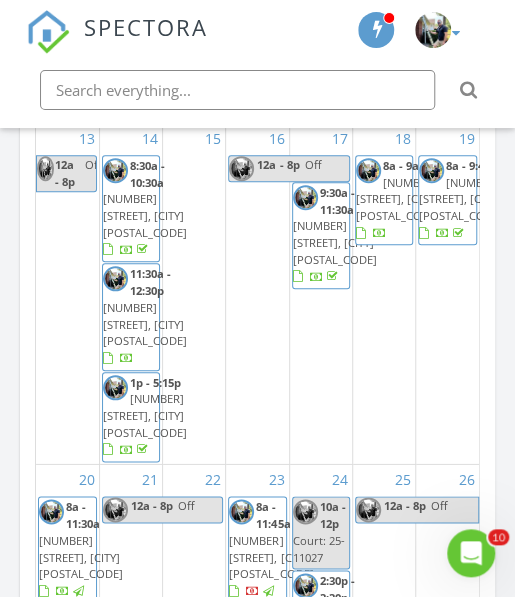 scroll, scrollTop: 2491, scrollLeft: 0, axis: vertical 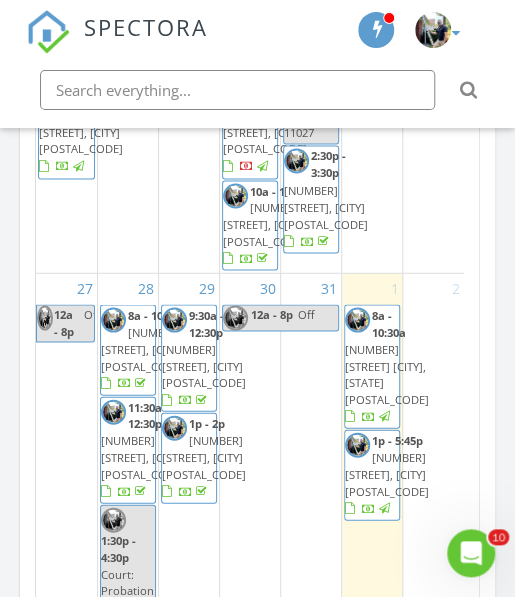 click on "[NUMBER] [STREET], [CITY] [POSTAL_CODE]" at bounding box center (265, 133) 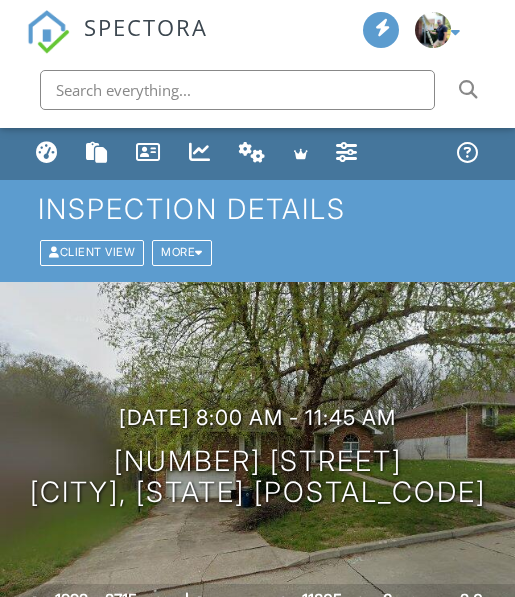 scroll, scrollTop: 0, scrollLeft: 0, axis: both 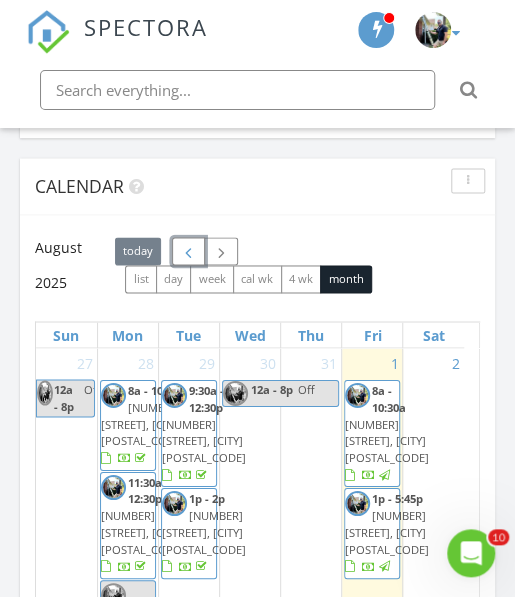 click at bounding box center [188, 251] 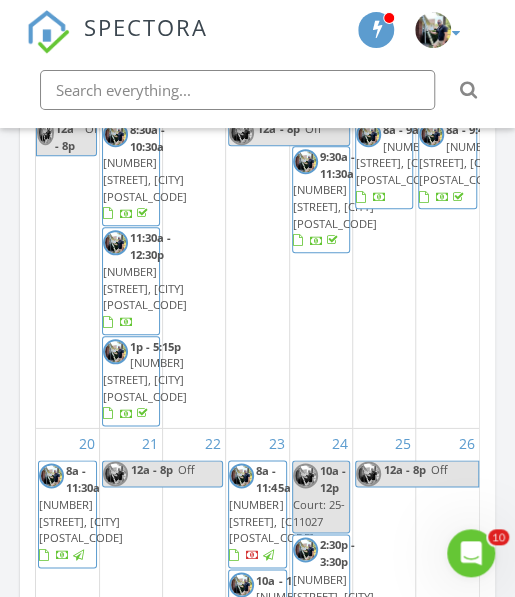 scroll, scrollTop: 2506, scrollLeft: 0, axis: vertical 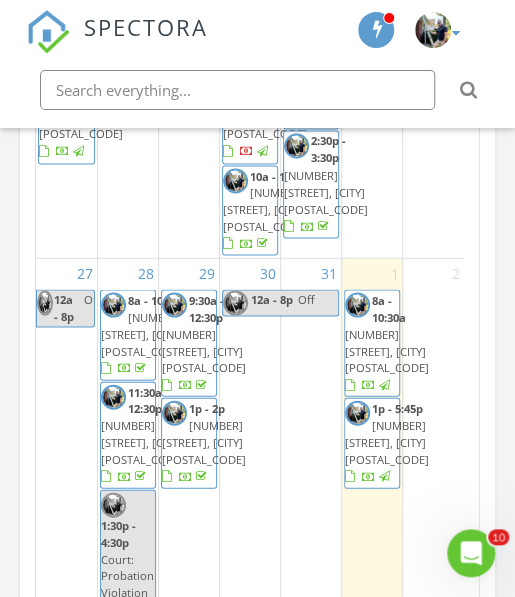 click on "10a - 12p
5414 W Brazito Rd, Jefferson City 65109" at bounding box center [265, 211] 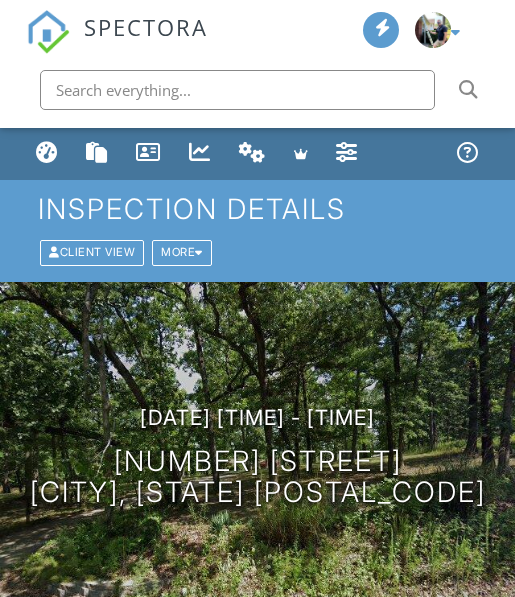 scroll, scrollTop: 0, scrollLeft: 0, axis: both 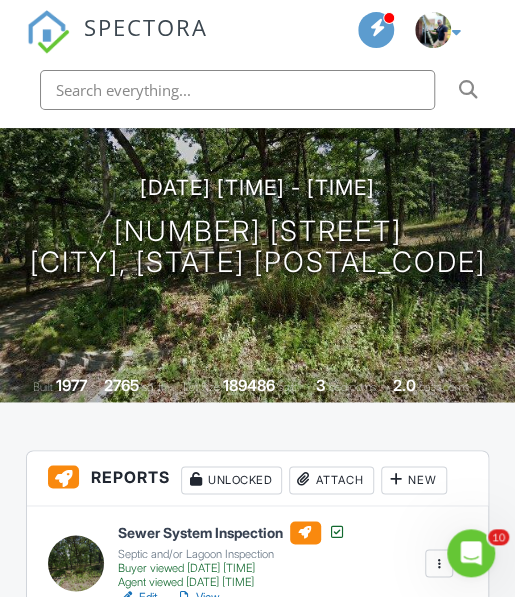 drag, startPoint x: 522, startPoint y: 77, endPoint x: 536, endPoint y: 107, distance: 33.105892 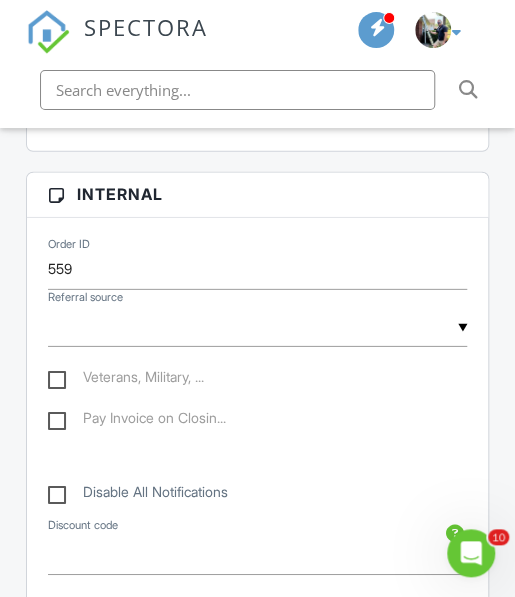 scroll, scrollTop: 1054, scrollLeft: 0, axis: vertical 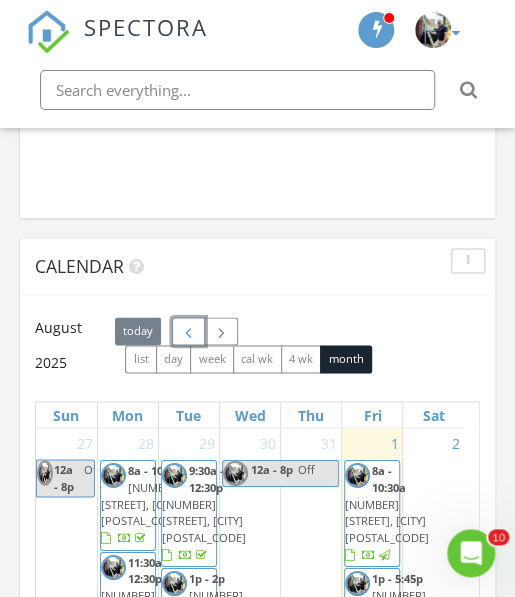 click at bounding box center (188, 331) 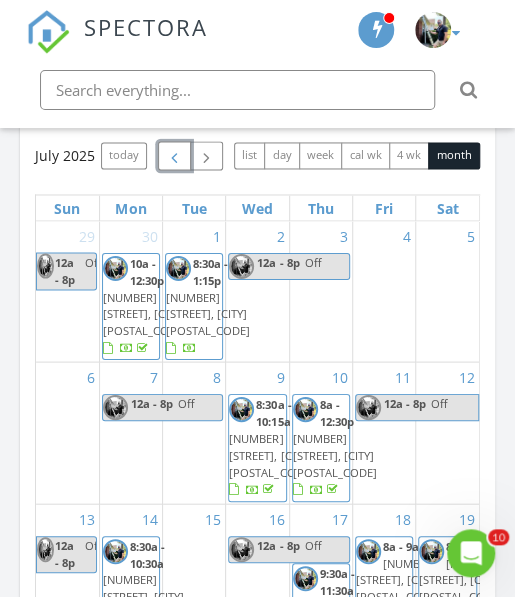 scroll, scrollTop: 2462, scrollLeft: 0, axis: vertical 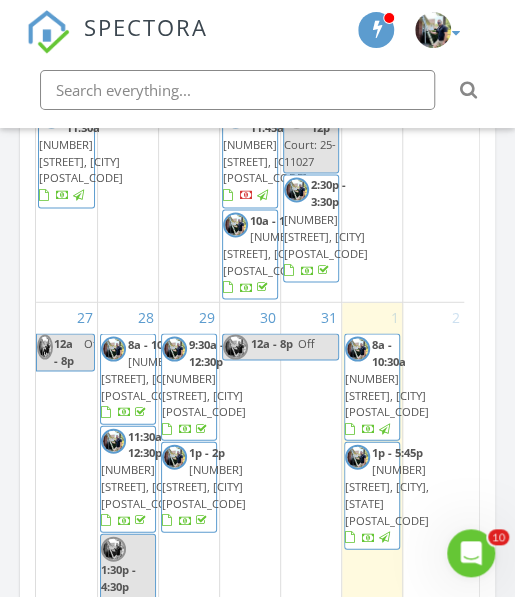 click on "2:30p - 3:30p
3106 Crabapple Ln, Columbia 65203" at bounding box center (326, 228) 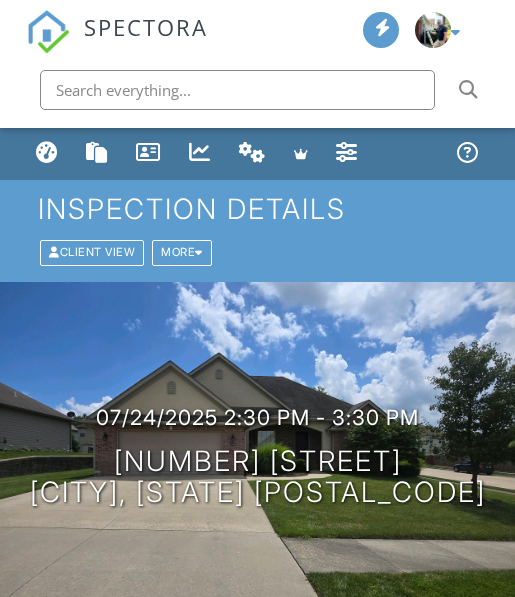 scroll, scrollTop: 0, scrollLeft: 0, axis: both 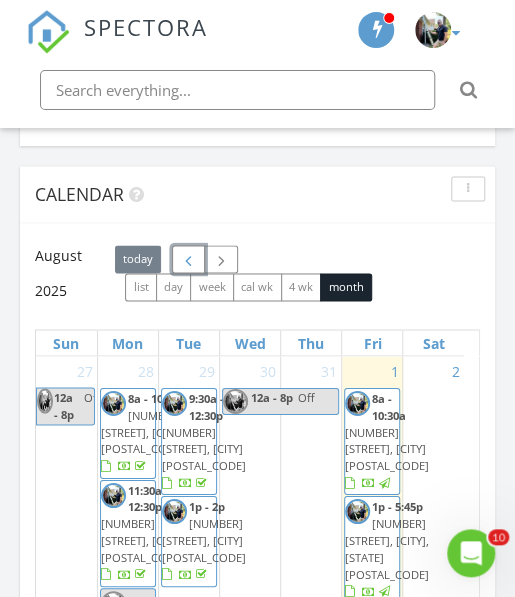 click at bounding box center (188, 259) 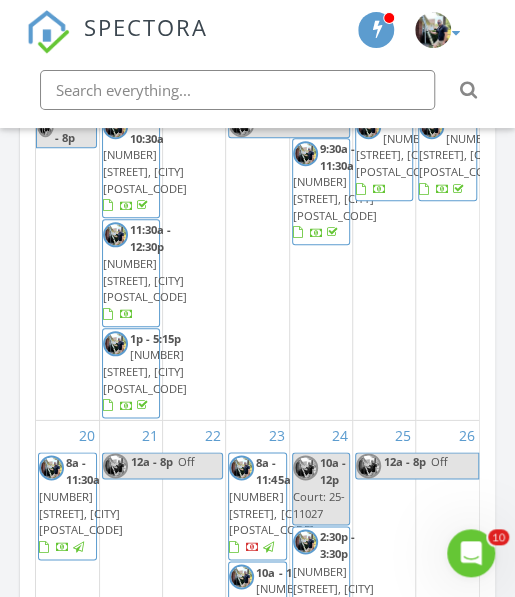 scroll, scrollTop: 2542, scrollLeft: 0, axis: vertical 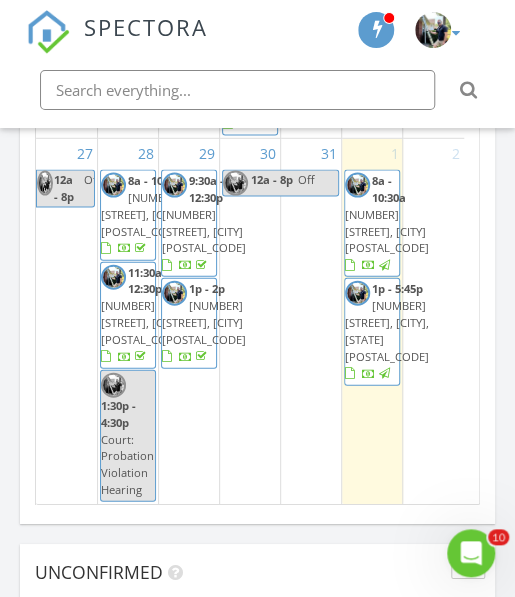 click on "8a - 10a
727 Dean Dr, Jefferson City 65109" at bounding box center (143, 215) 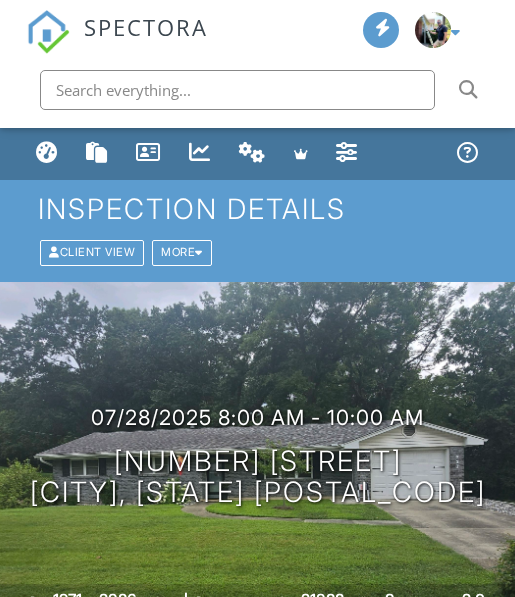 scroll, scrollTop: 0, scrollLeft: 0, axis: both 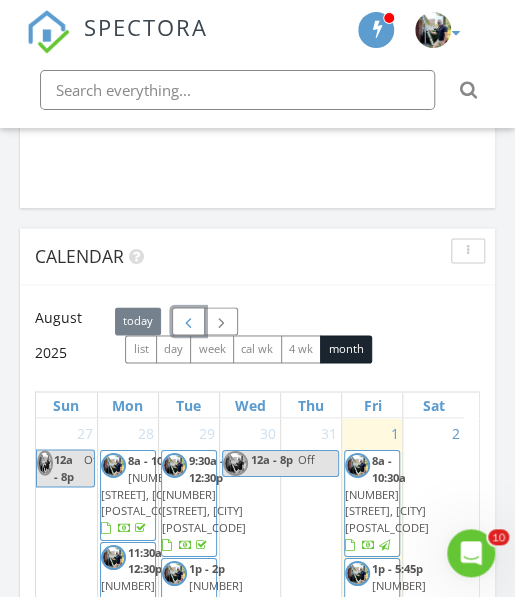 click at bounding box center (188, 321) 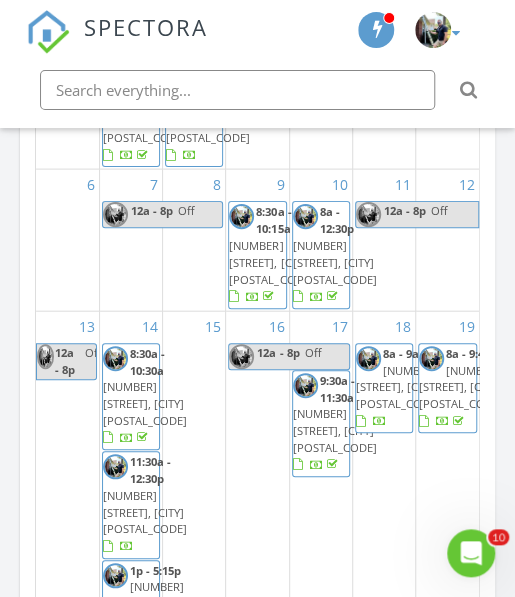 scroll, scrollTop: 2378, scrollLeft: 0, axis: vertical 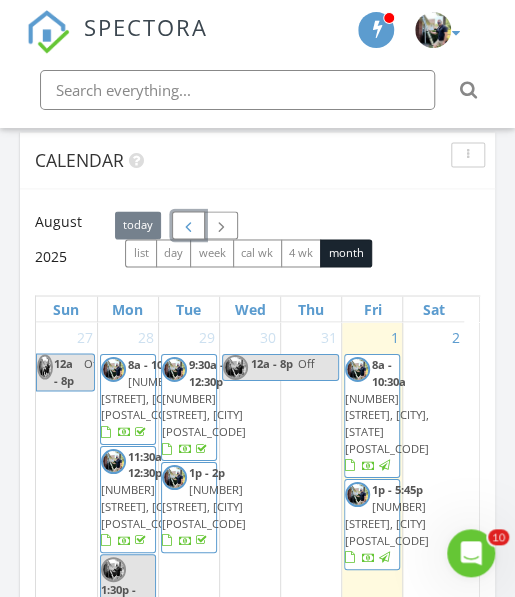 click at bounding box center [188, 225] 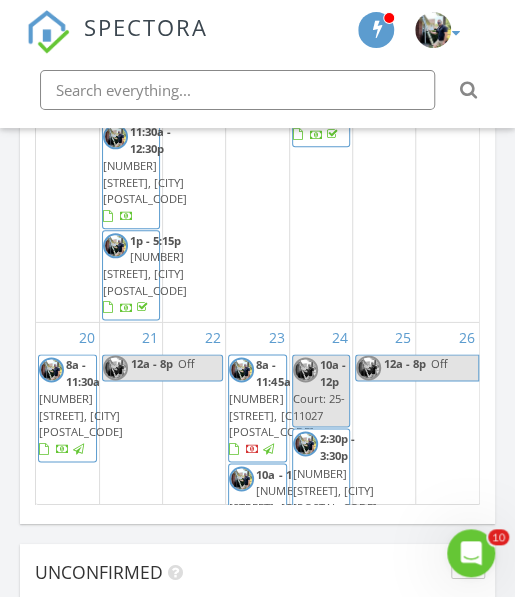scroll, scrollTop: 2656, scrollLeft: 0, axis: vertical 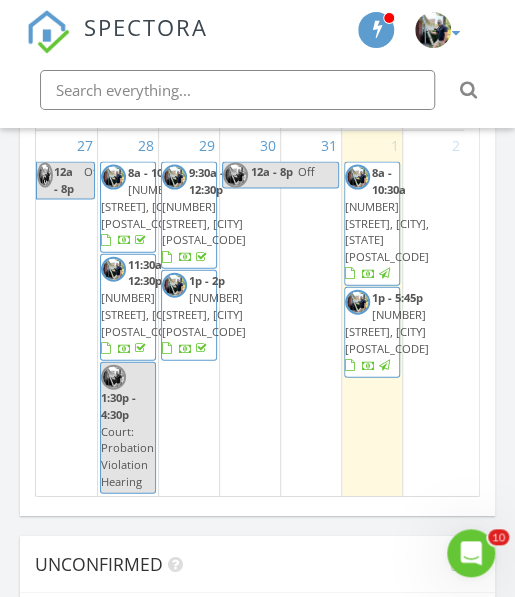 click on "410 E Elm St, Huntsville 65259" at bounding box center [204, 223] 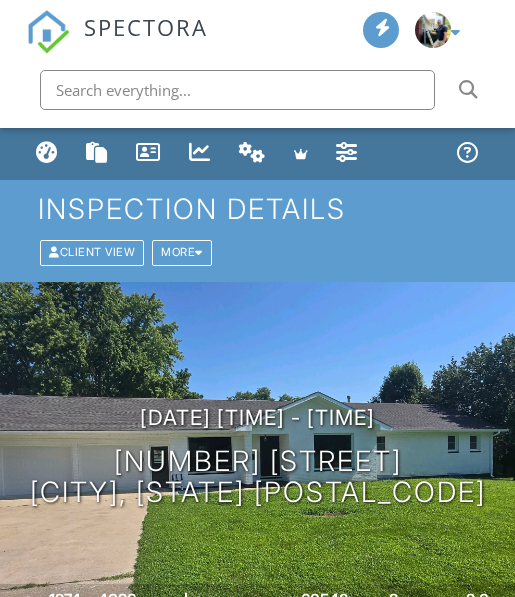 scroll, scrollTop: 0, scrollLeft: 0, axis: both 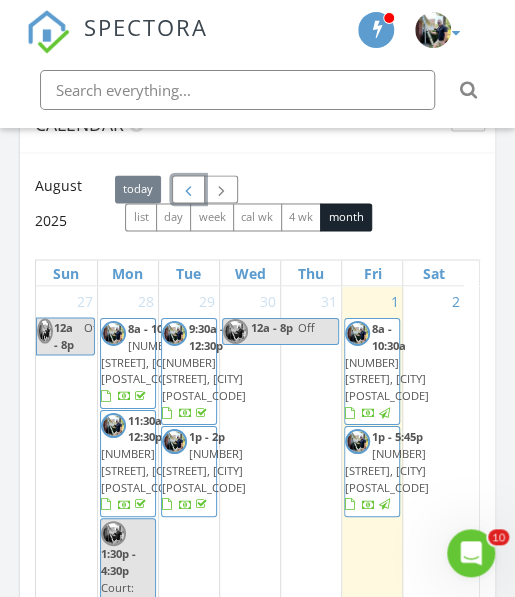 click at bounding box center [188, 189] 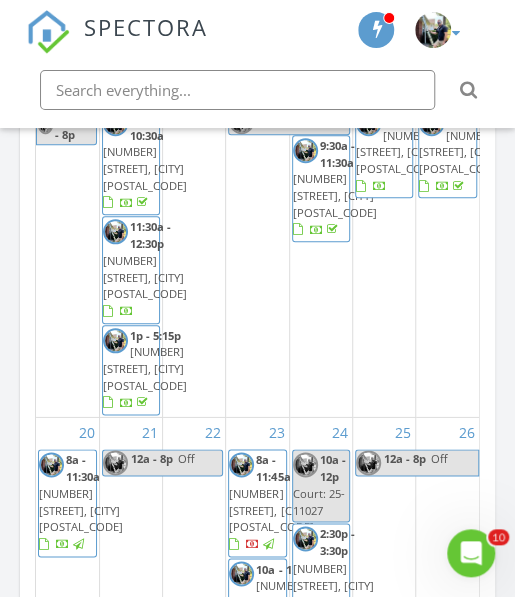 scroll, scrollTop: 2538, scrollLeft: 0, axis: vertical 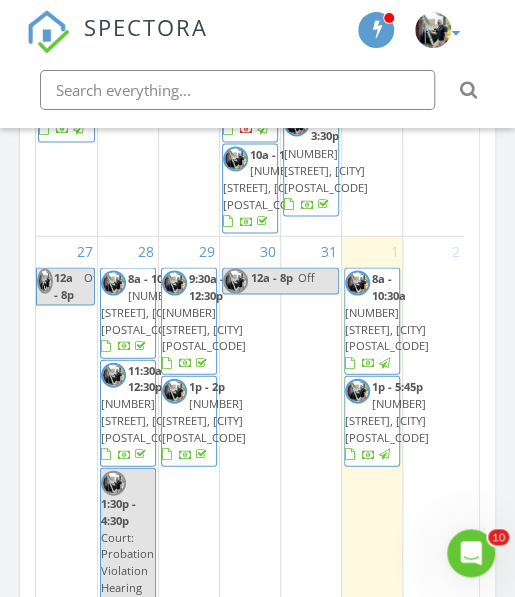 click on "1p - 2p" at bounding box center [207, 386] 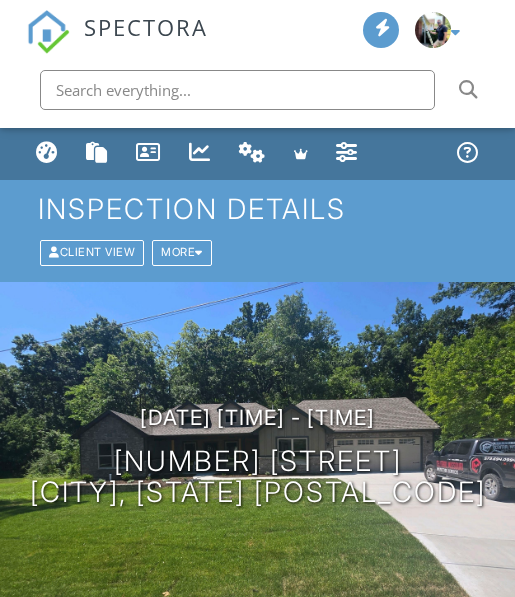 scroll, scrollTop: 0, scrollLeft: 0, axis: both 